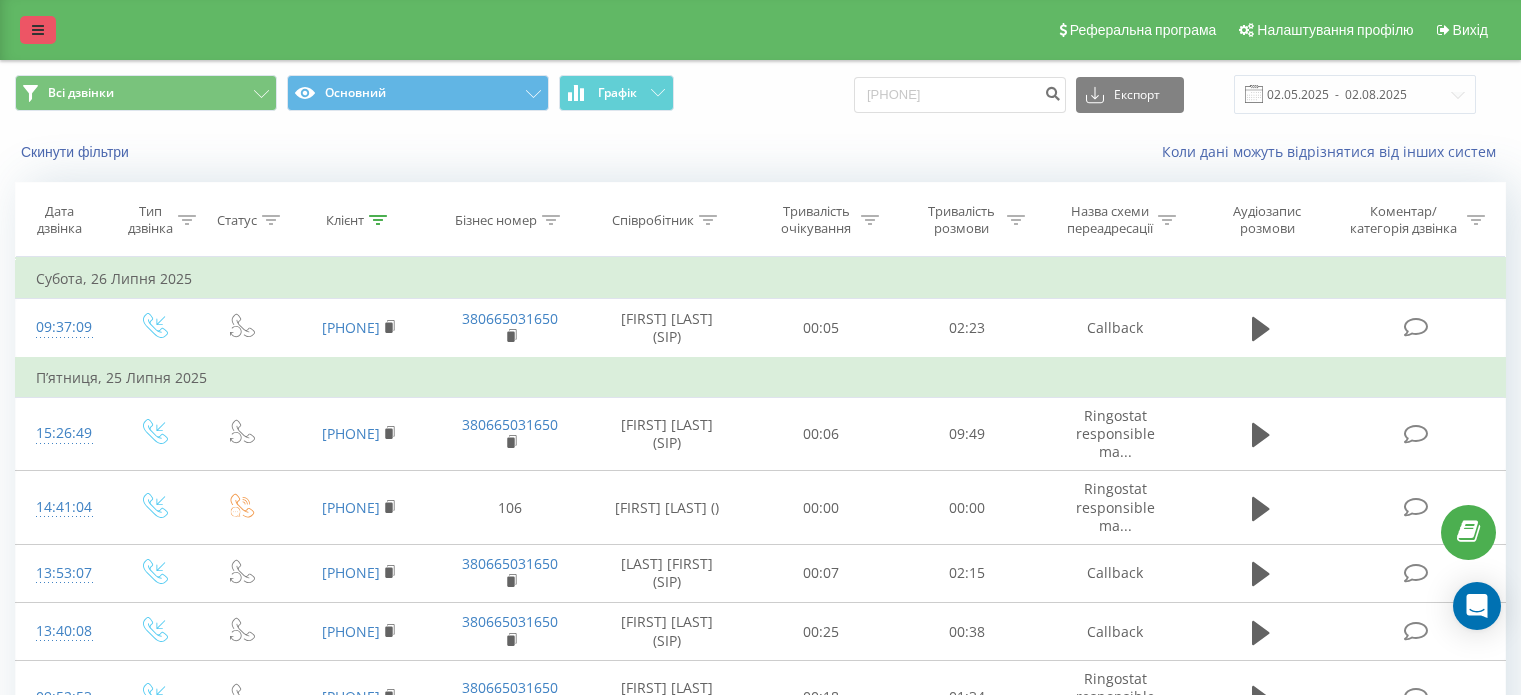 scroll, scrollTop: 0, scrollLeft: 0, axis: both 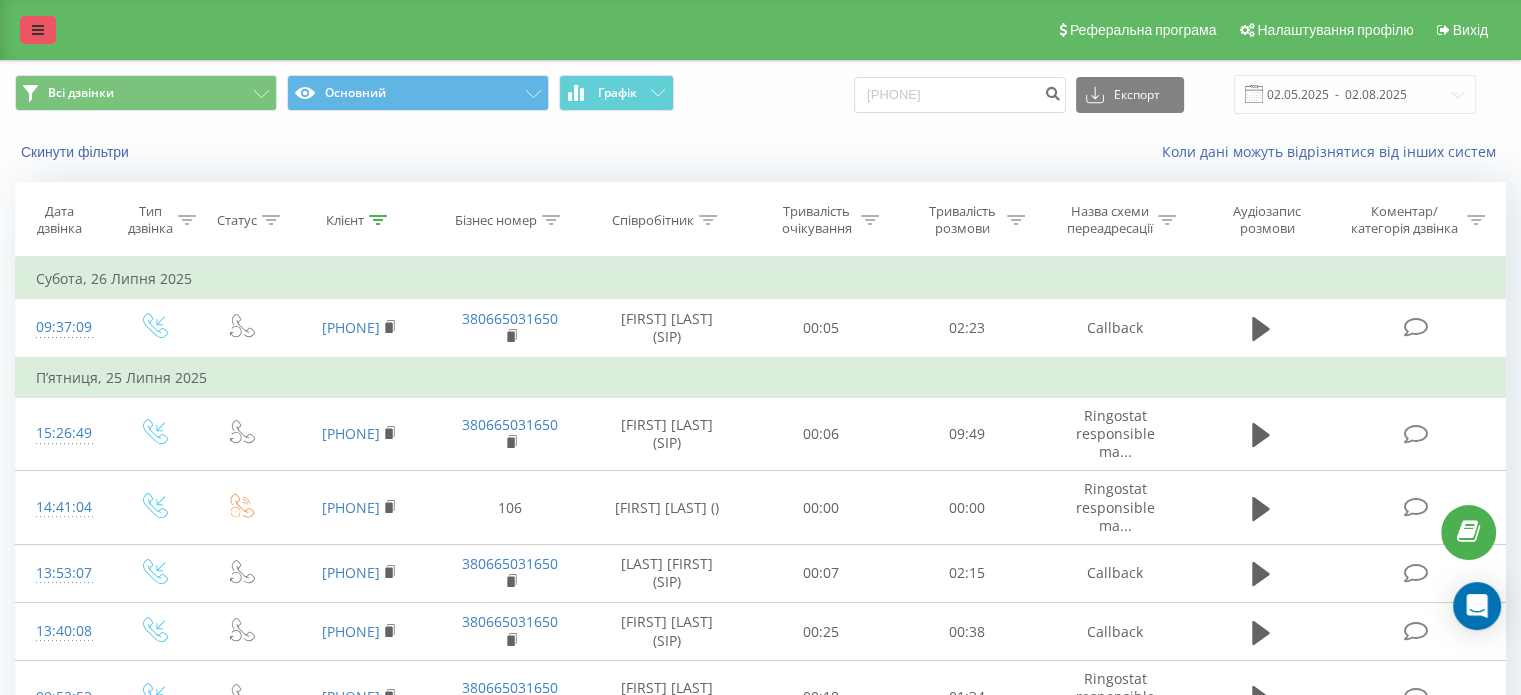 click at bounding box center (38, 30) 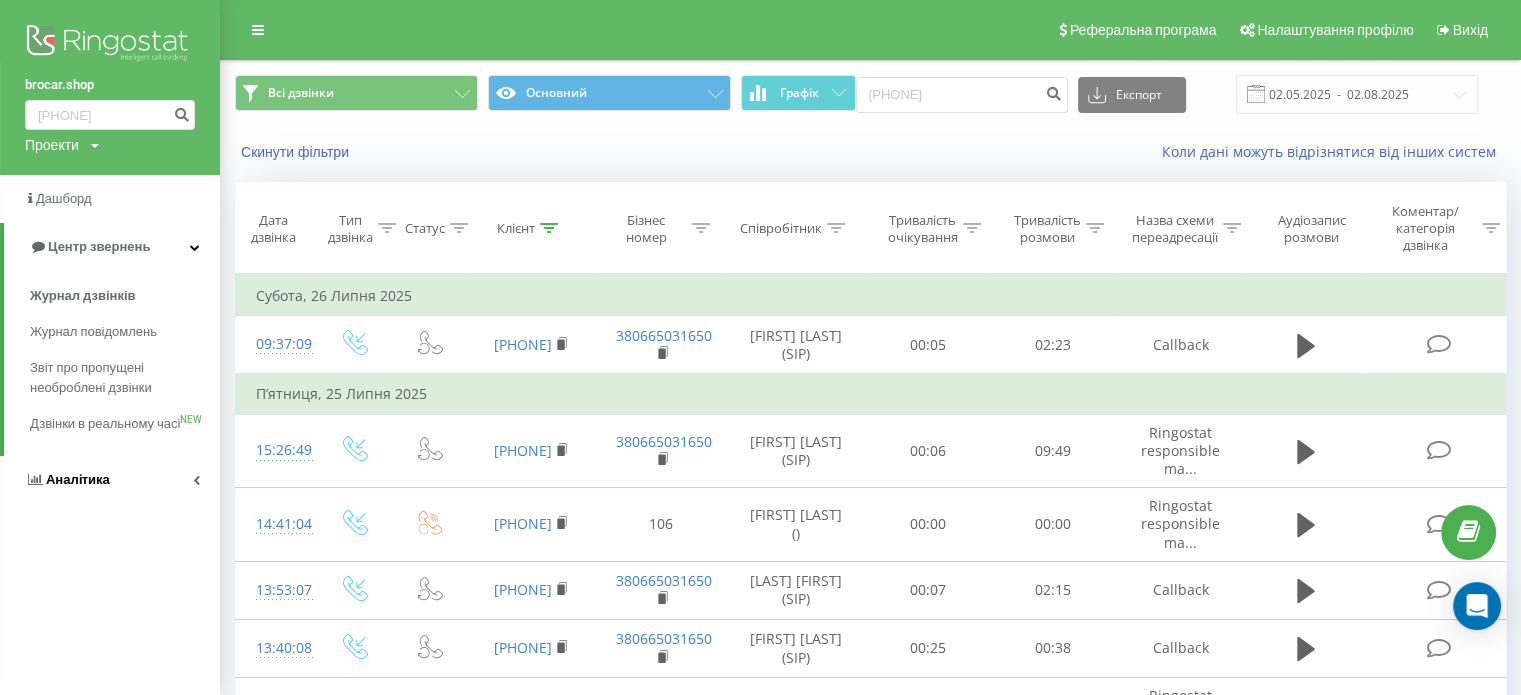 click on "Аналiтика" at bounding box center (110, 480) 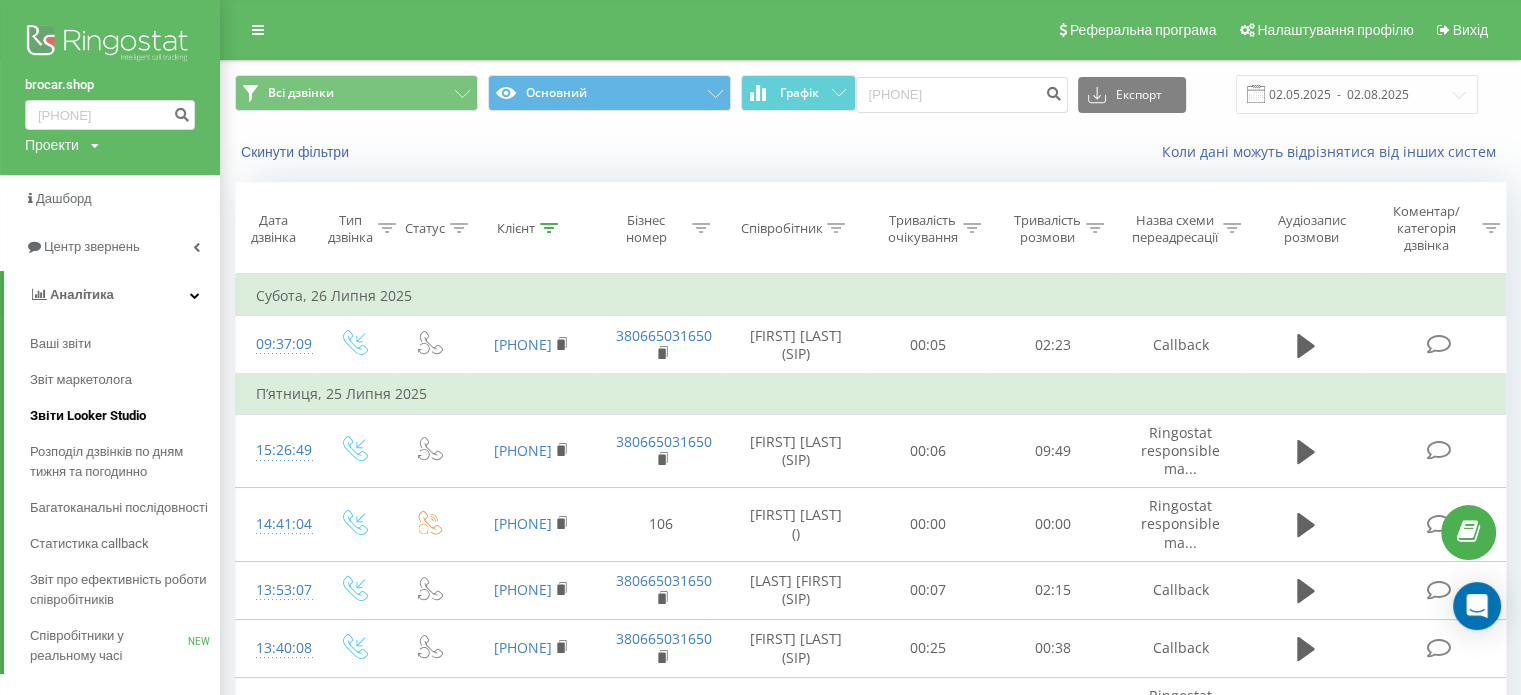 scroll, scrollTop: 100, scrollLeft: 0, axis: vertical 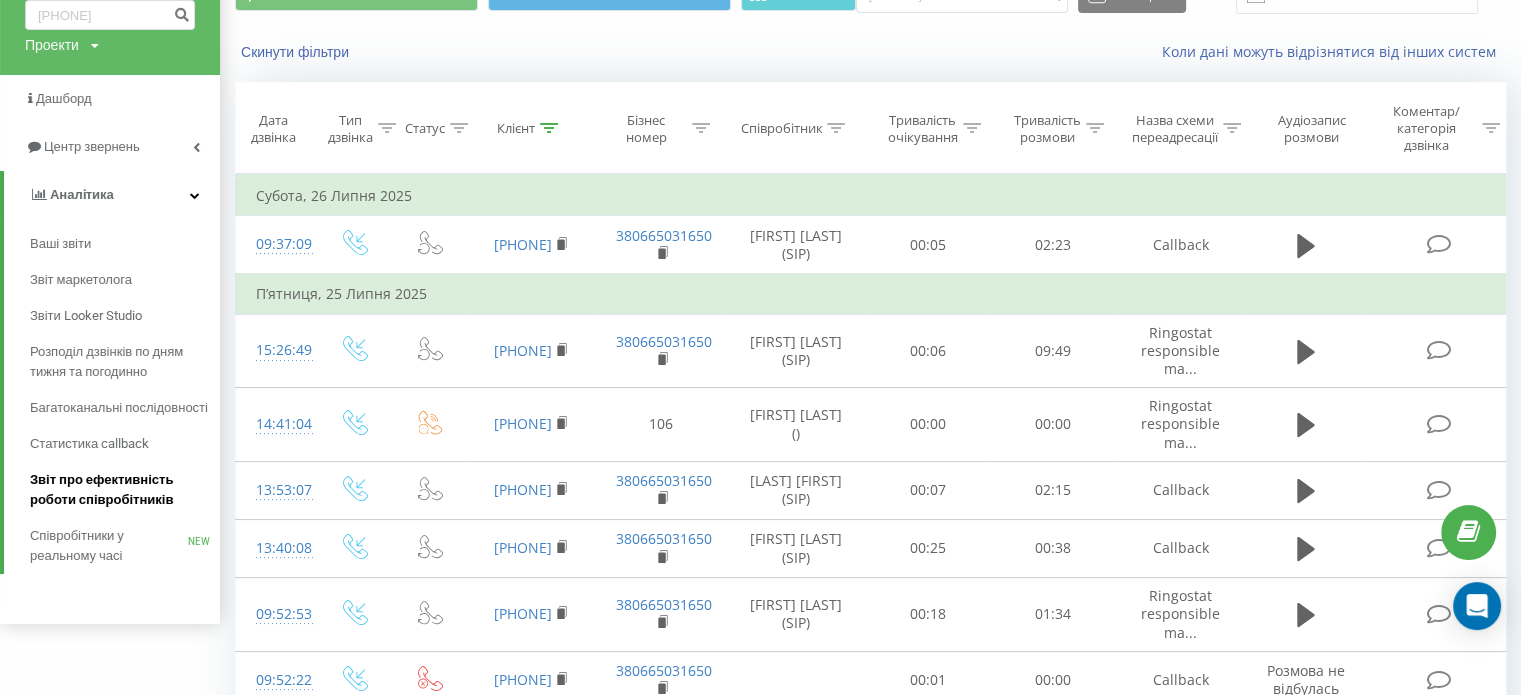 click on "Звіт про ефективність роботи співробітників" at bounding box center [120, 490] 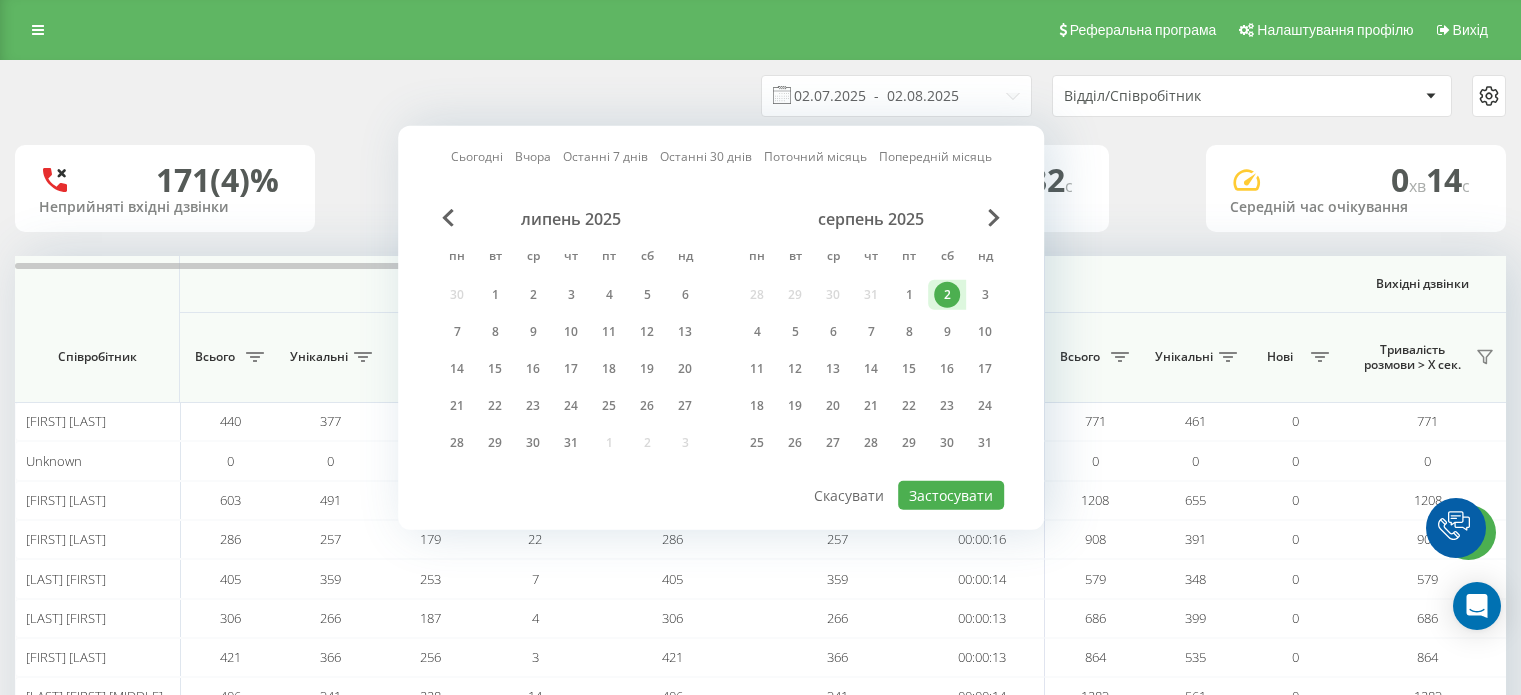 scroll, scrollTop: 0, scrollLeft: 0, axis: both 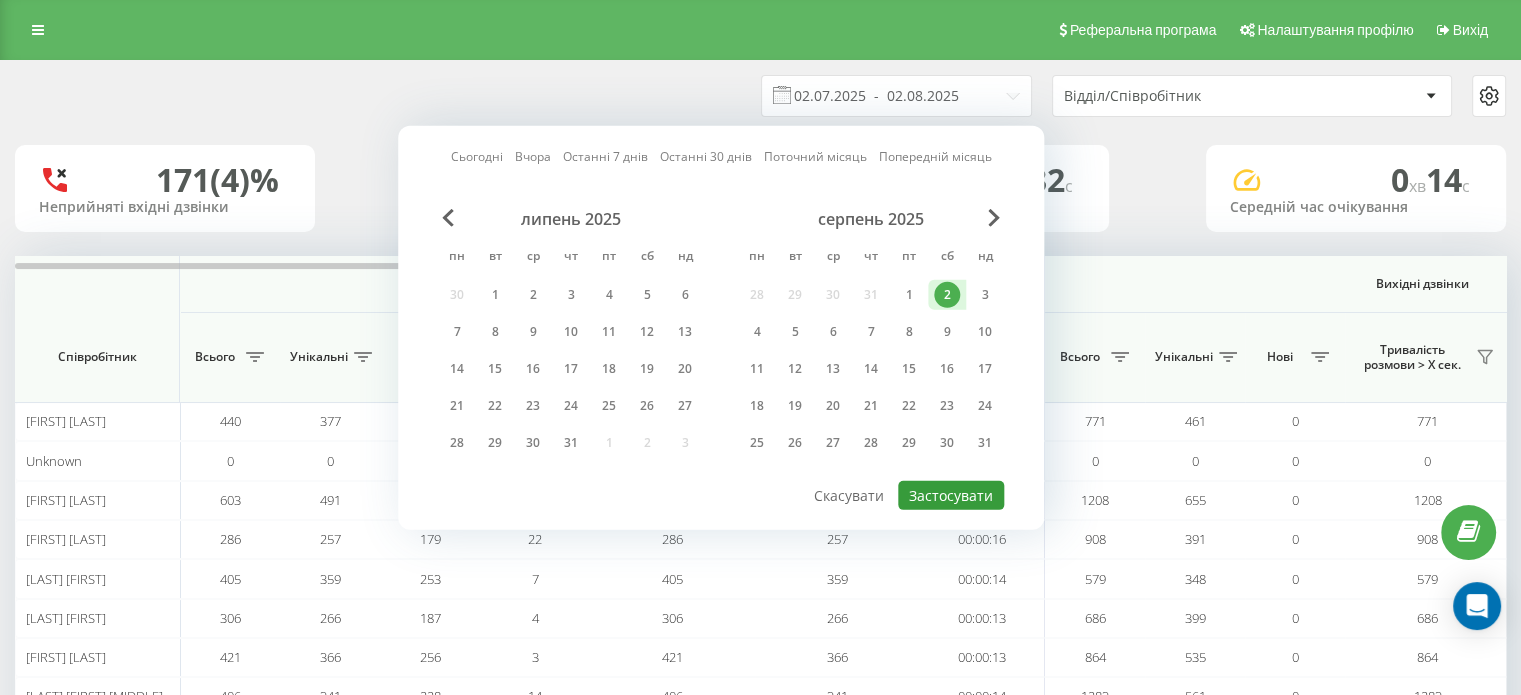 click on "Застосувати" at bounding box center [951, 495] 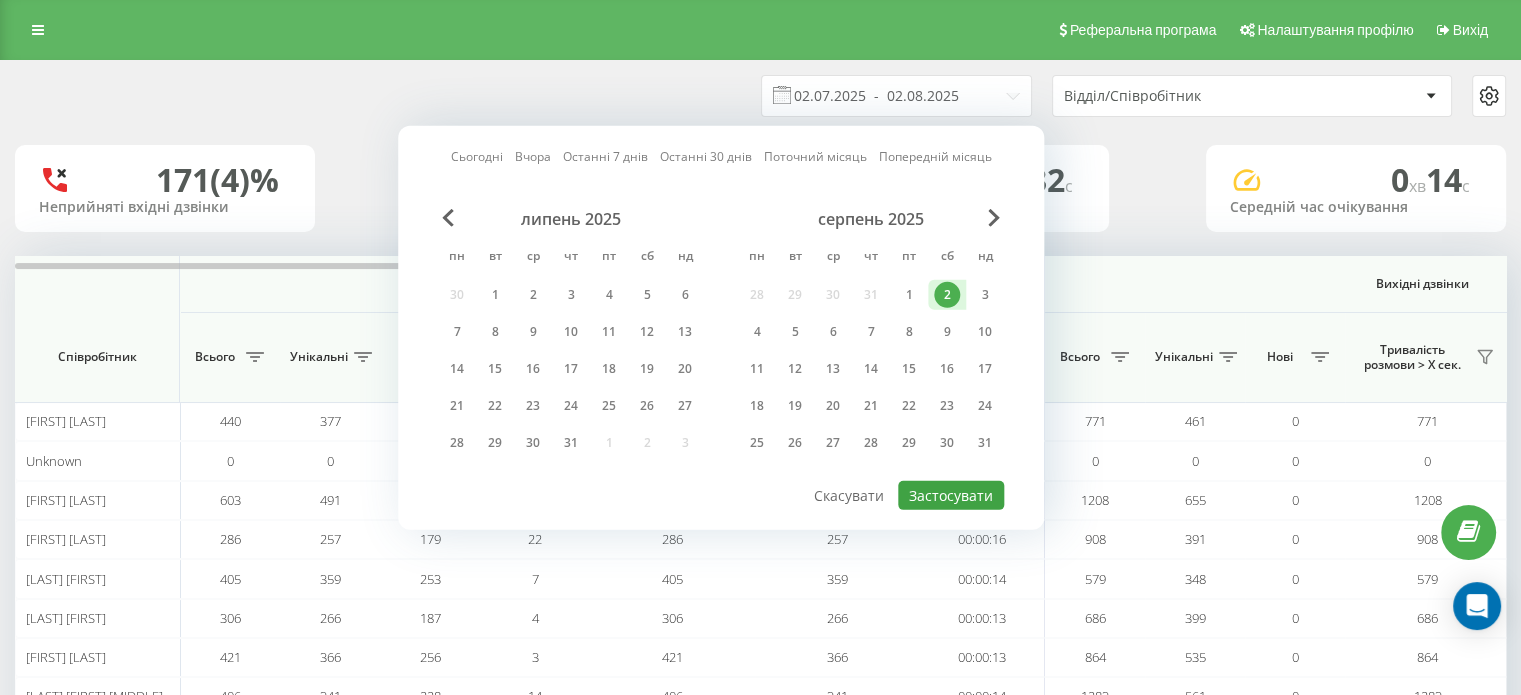 type on "02.08.2025  -  02.08.2025" 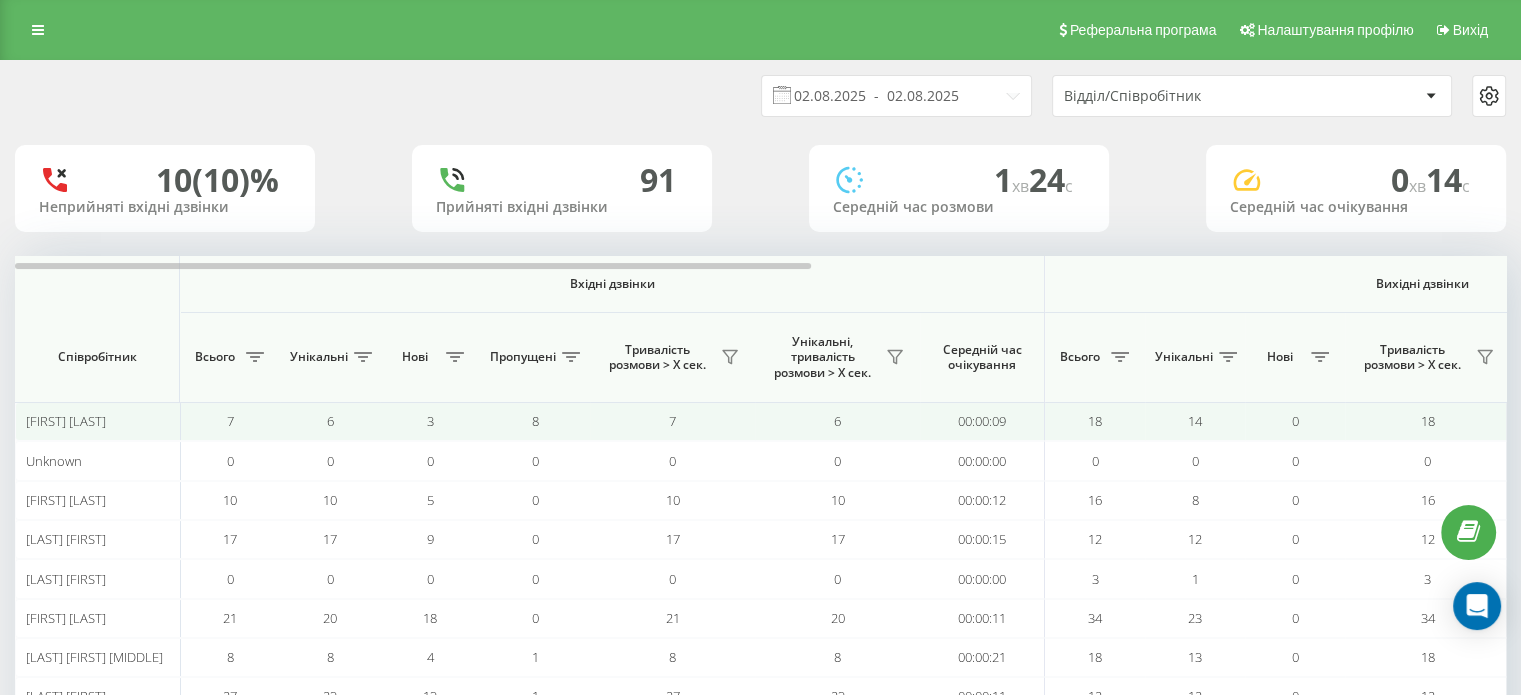scroll, scrollTop: 116, scrollLeft: 0, axis: vertical 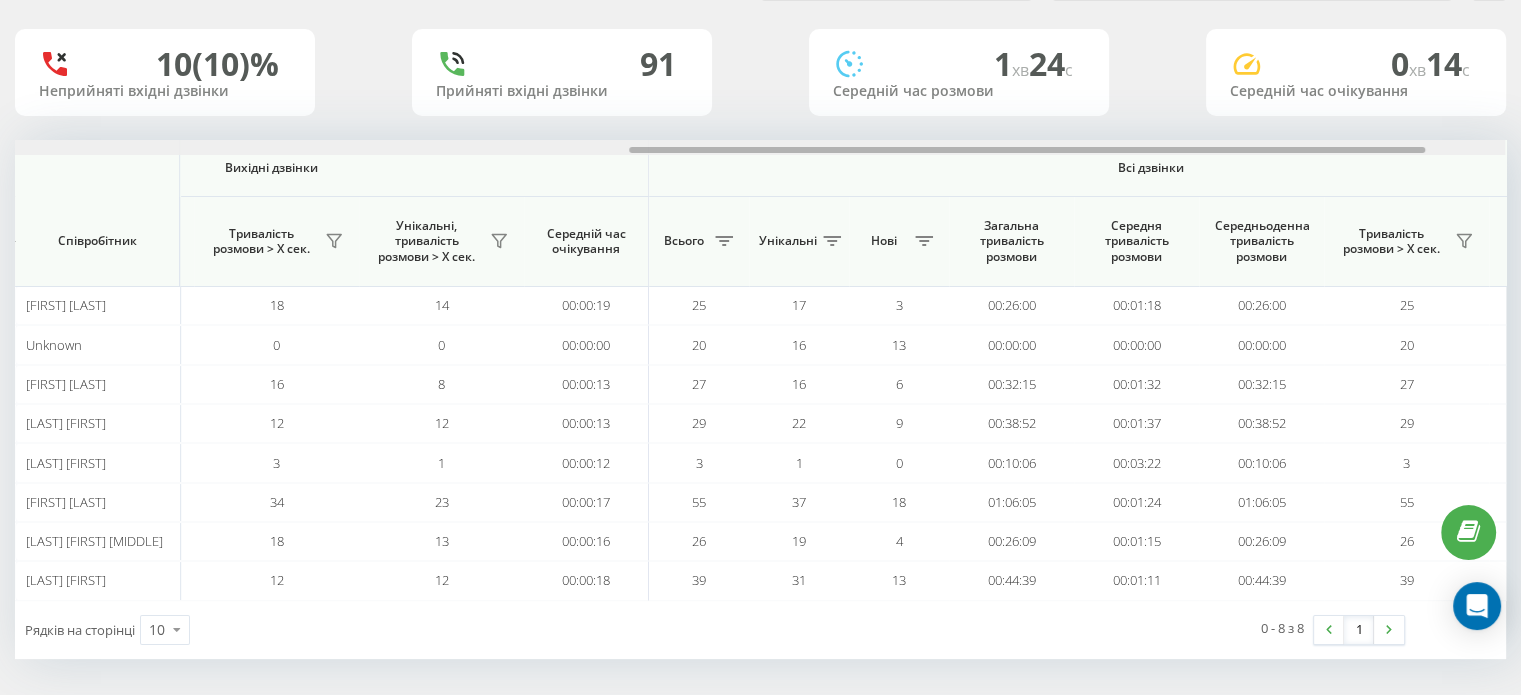 drag, startPoint x: 602, startPoint y: 151, endPoint x: 1215, endPoint y: 175, distance: 613.46967 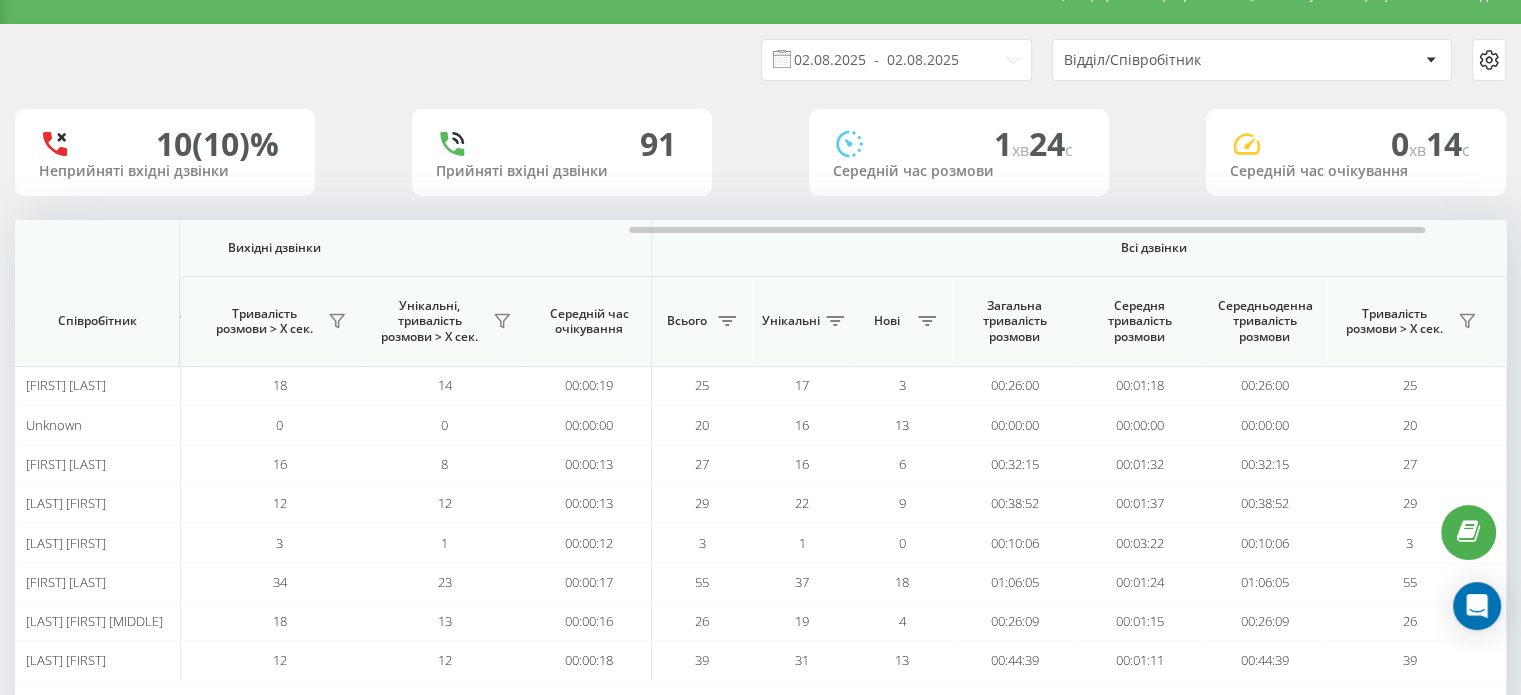 scroll, scrollTop: 0, scrollLeft: 0, axis: both 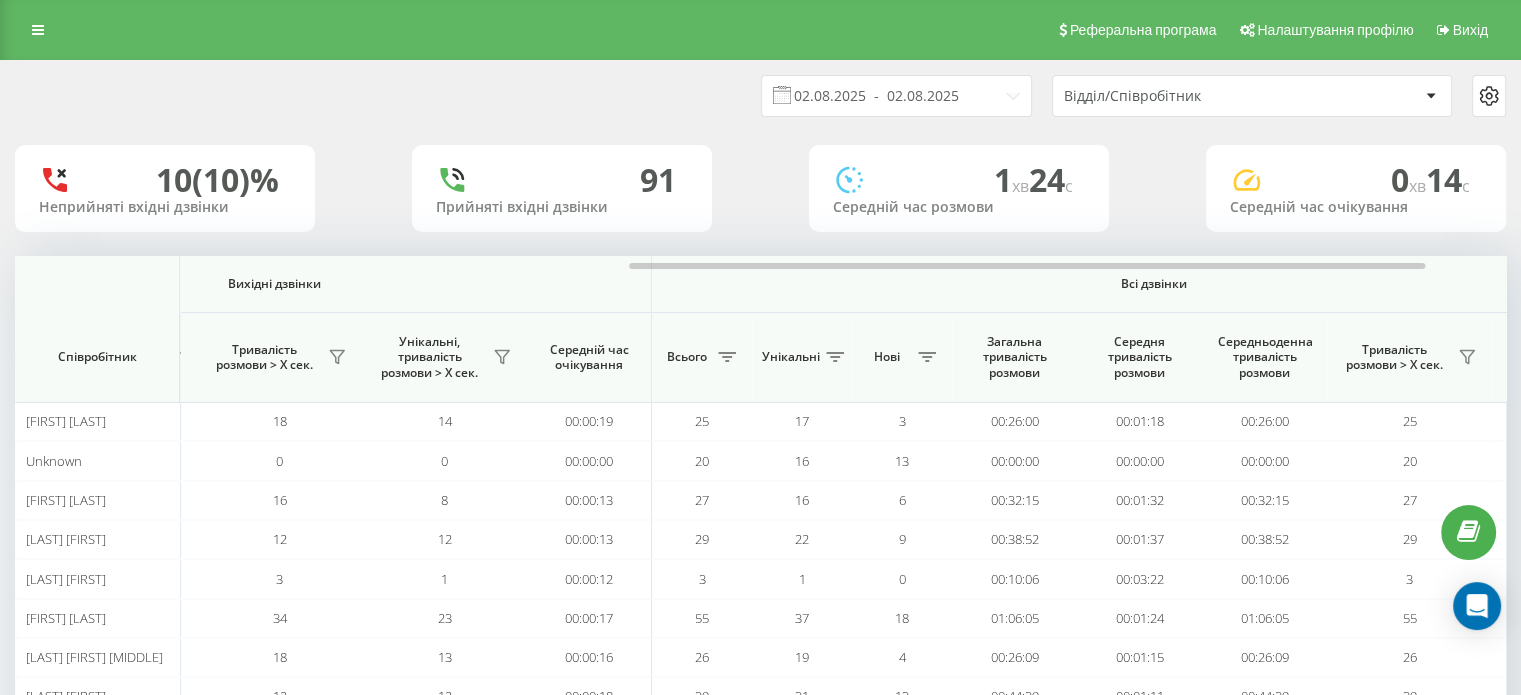 drag, startPoint x: 68, startPoint y: 45, endPoint x: 58, endPoint y: 41, distance: 10.770329 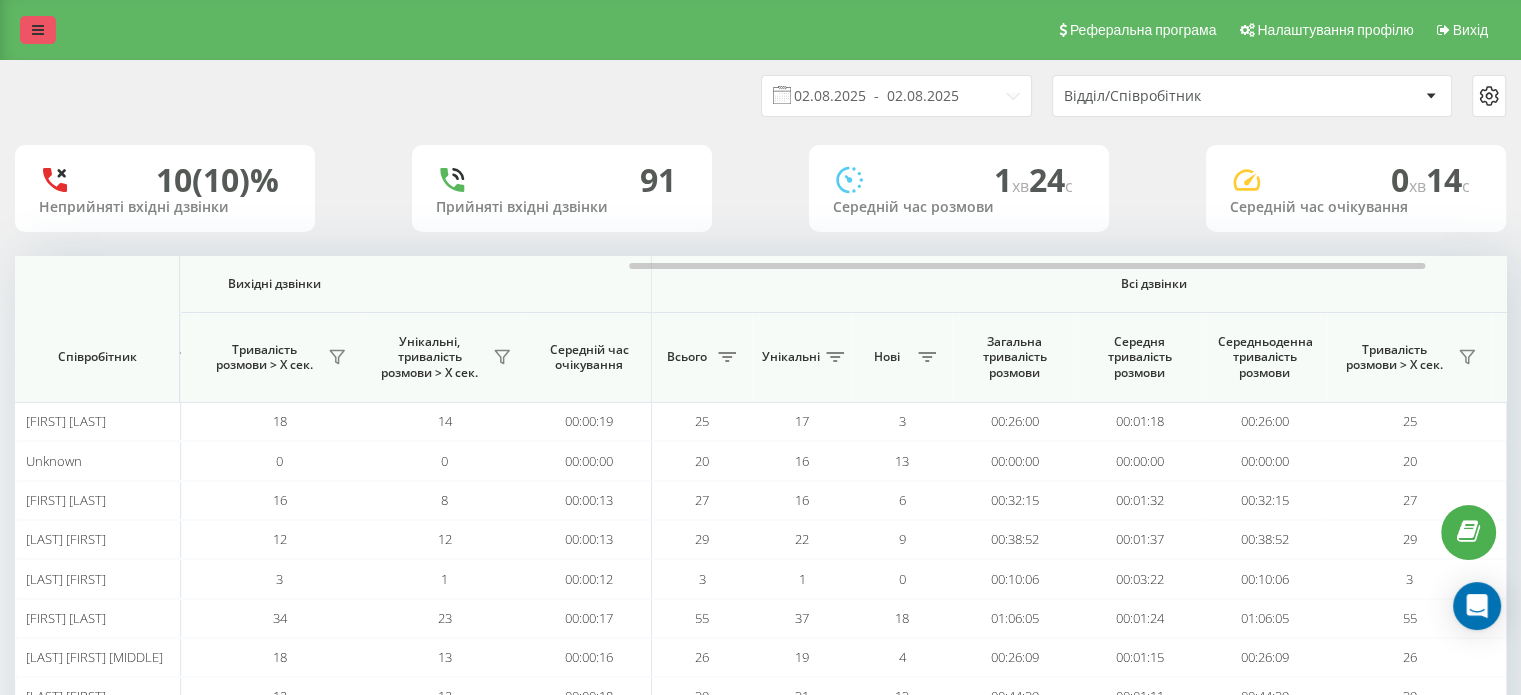 click at bounding box center (38, 30) 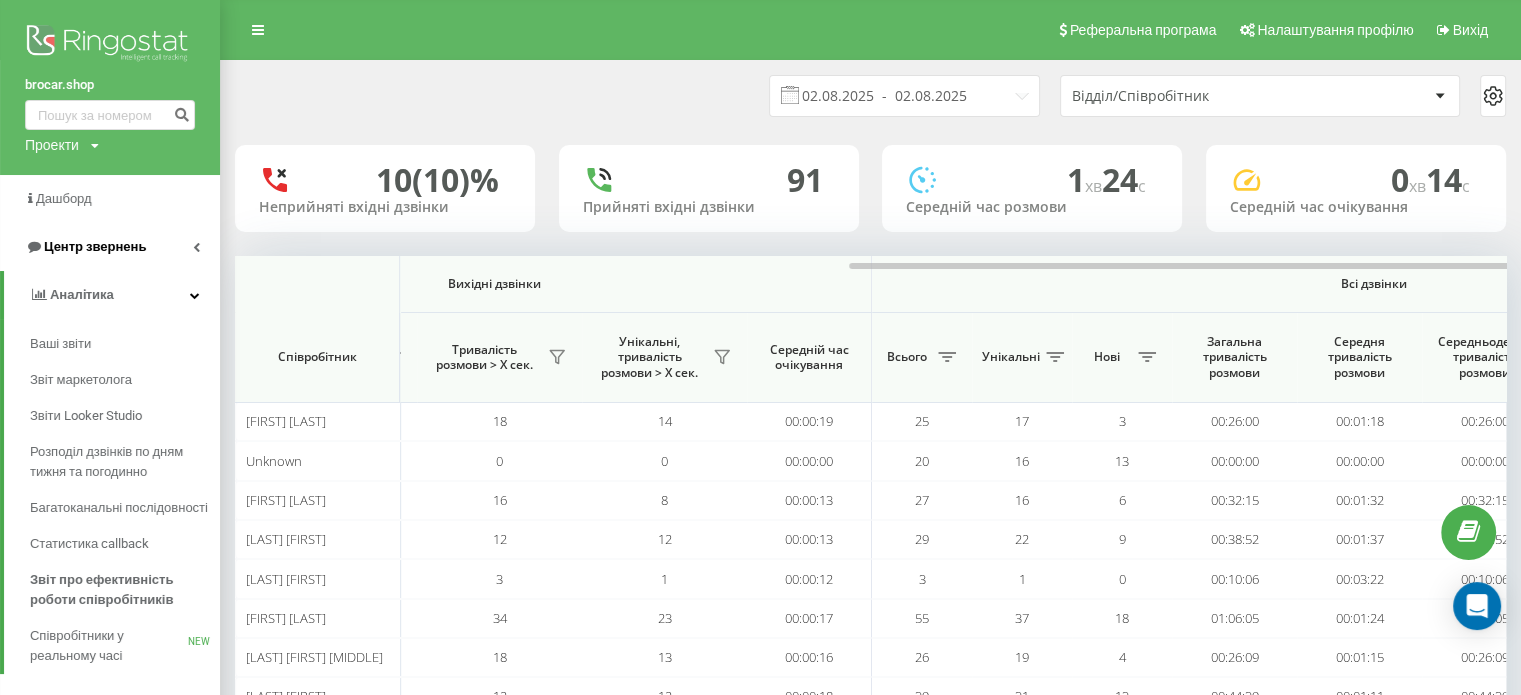click on "Центр звернень" at bounding box center (95, 246) 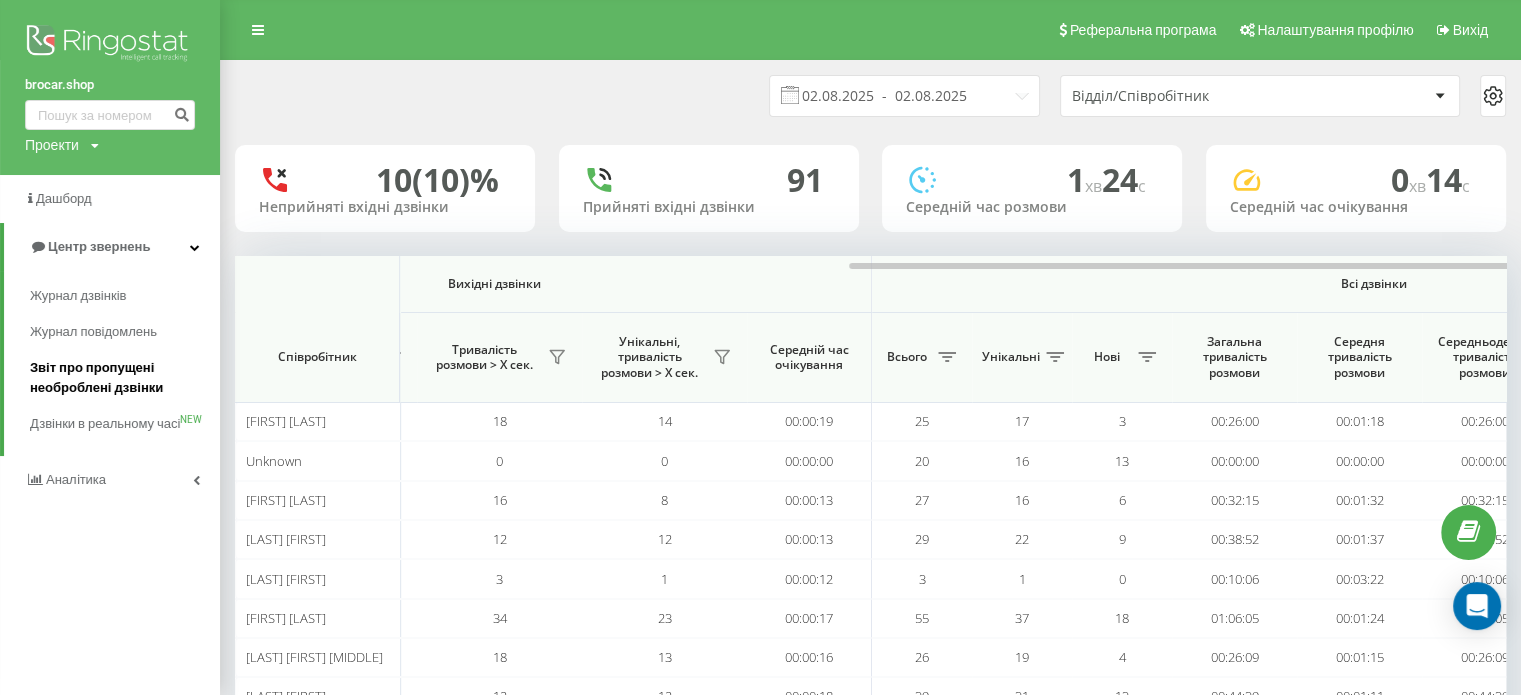click on "Звіт про пропущені необроблені дзвінки" at bounding box center (120, 378) 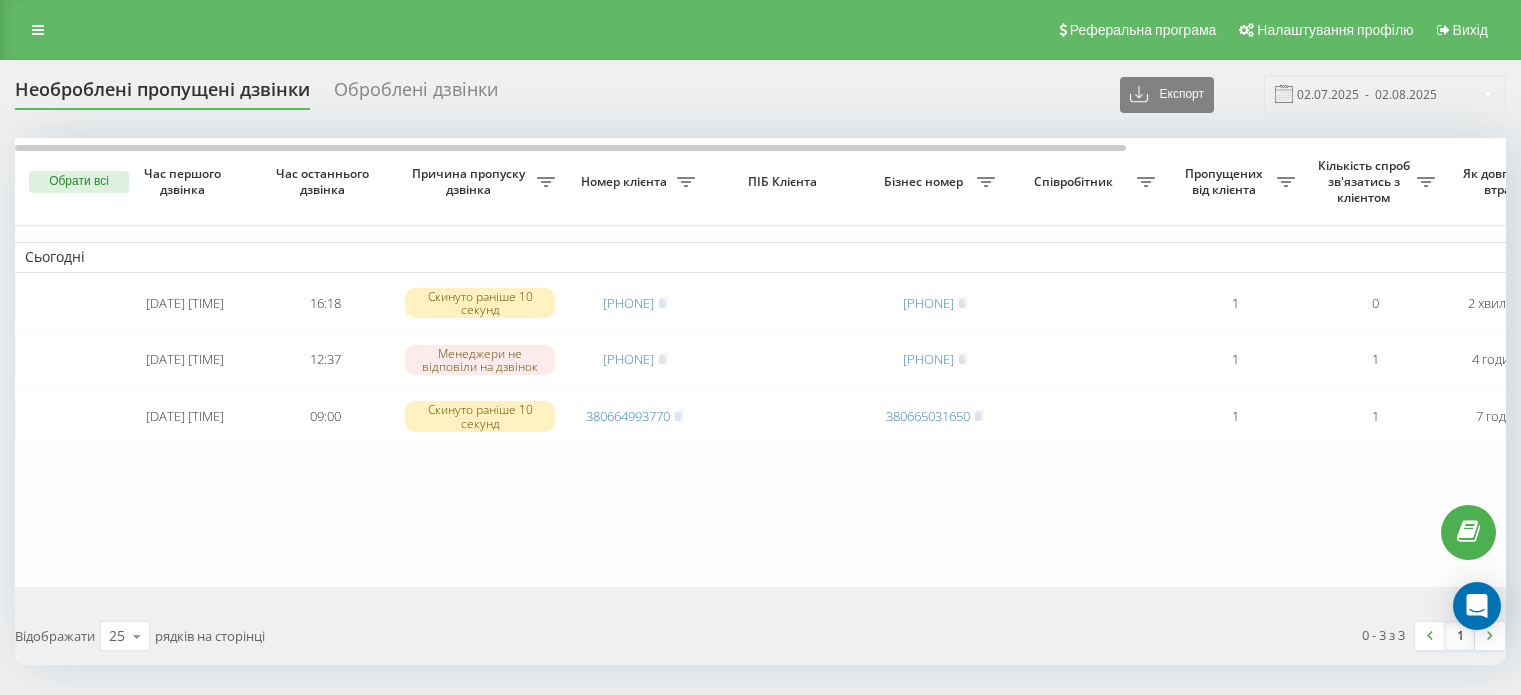 scroll, scrollTop: 0, scrollLeft: 0, axis: both 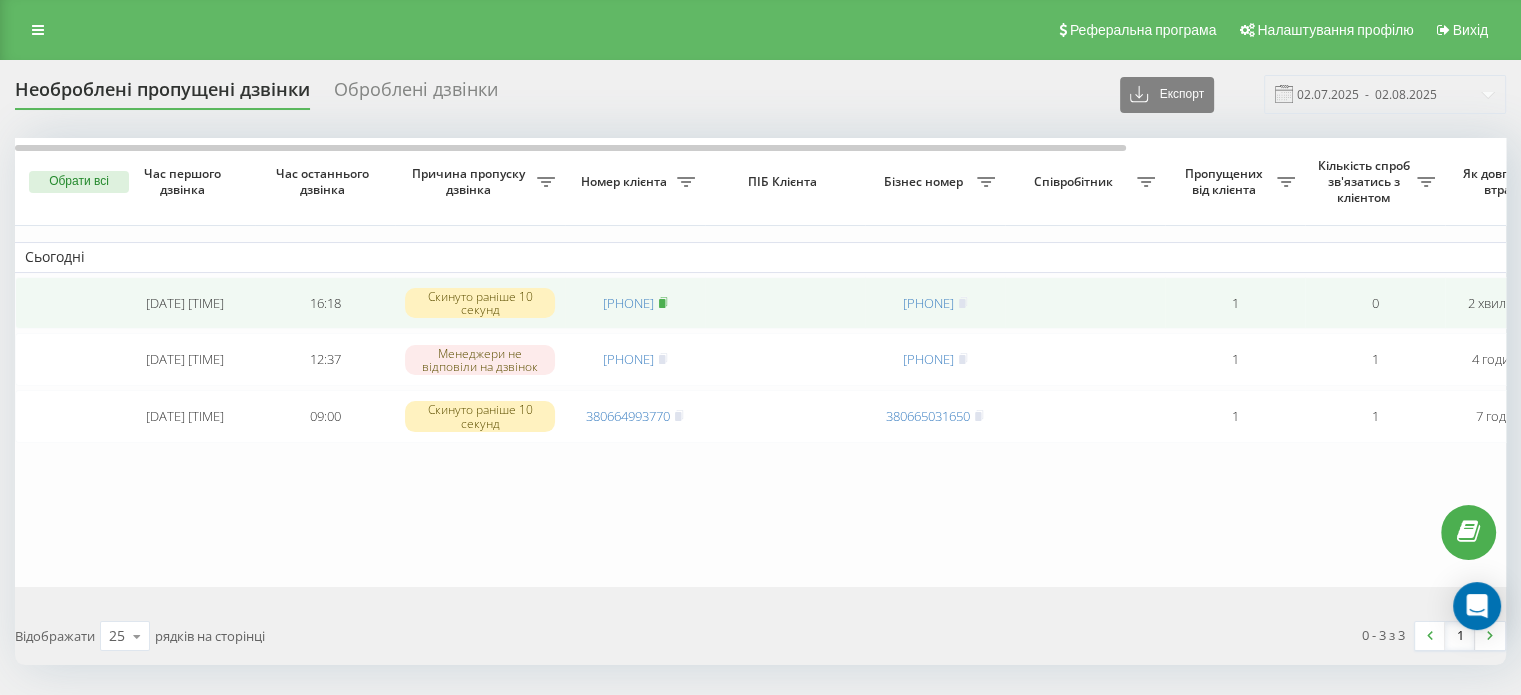 click 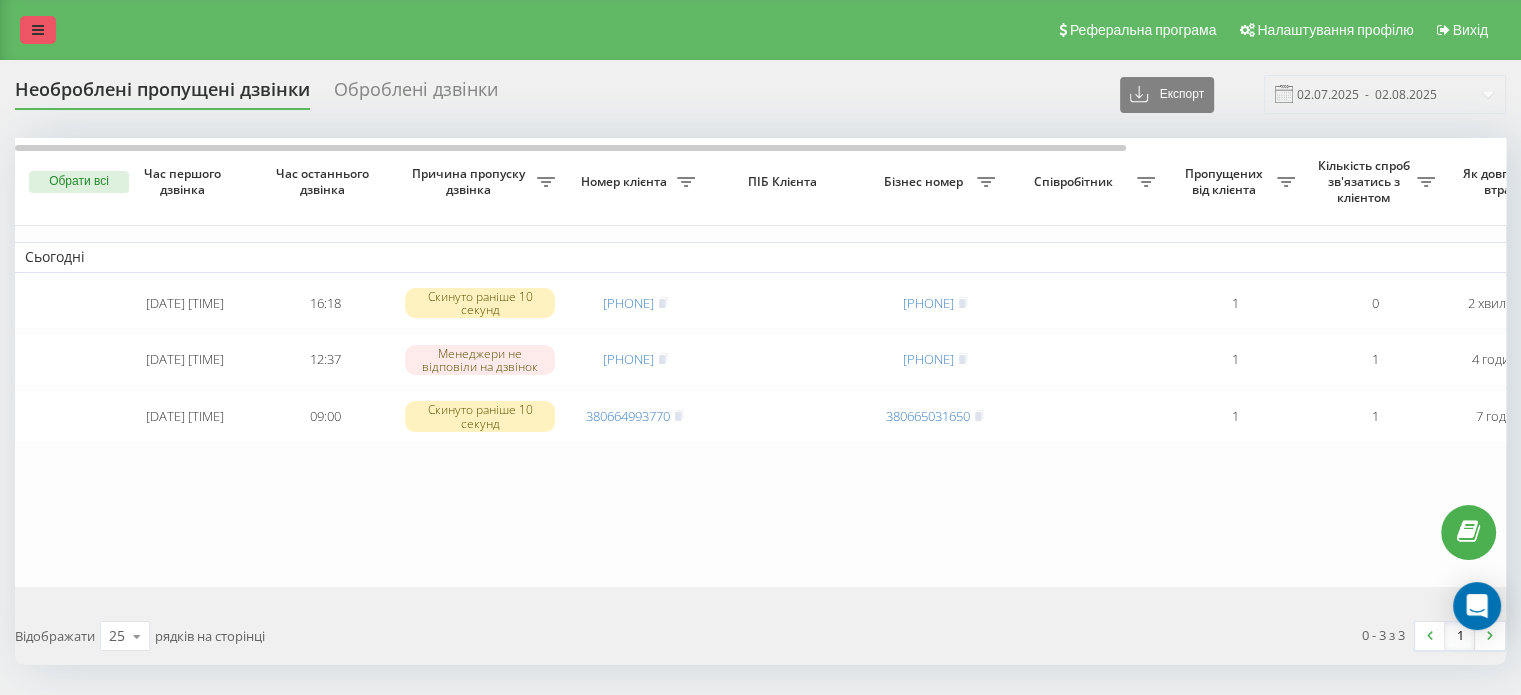 click at bounding box center [38, 30] 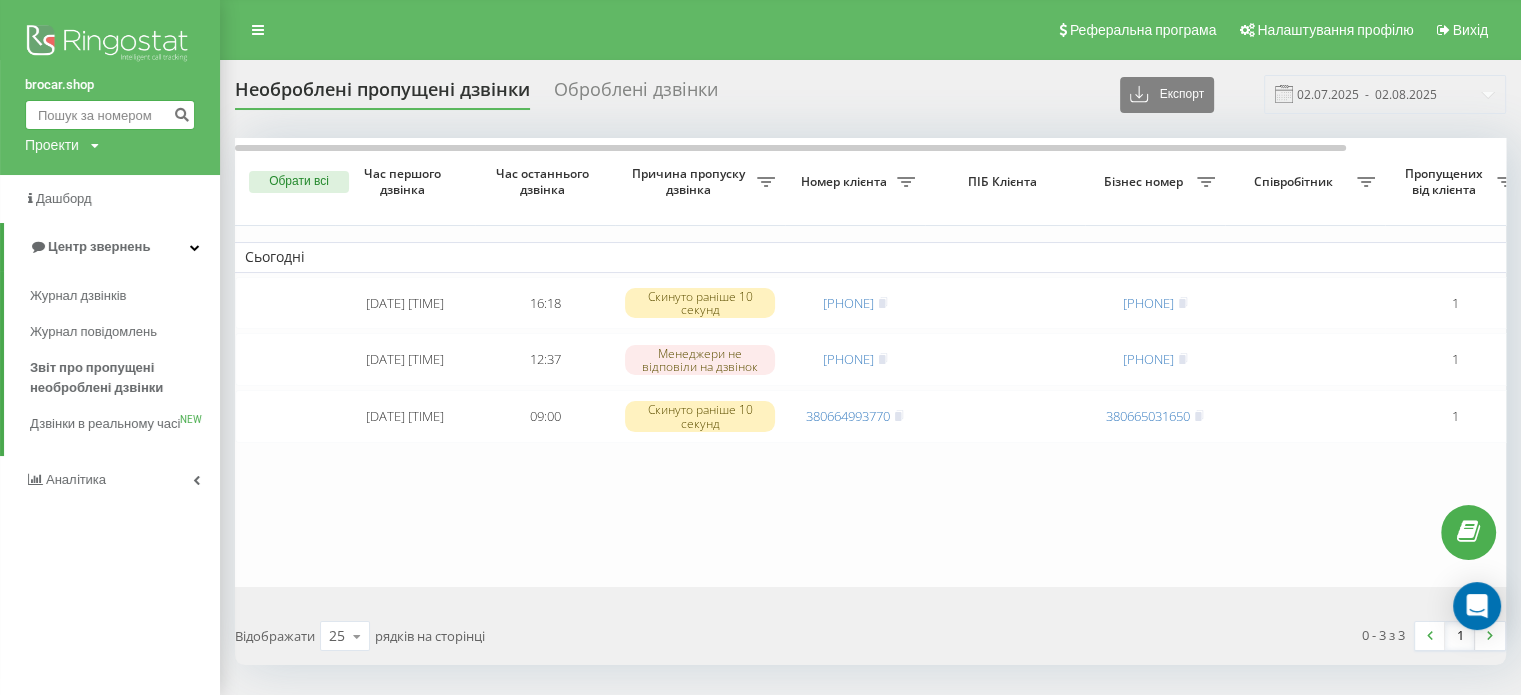 click at bounding box center (110, 115) 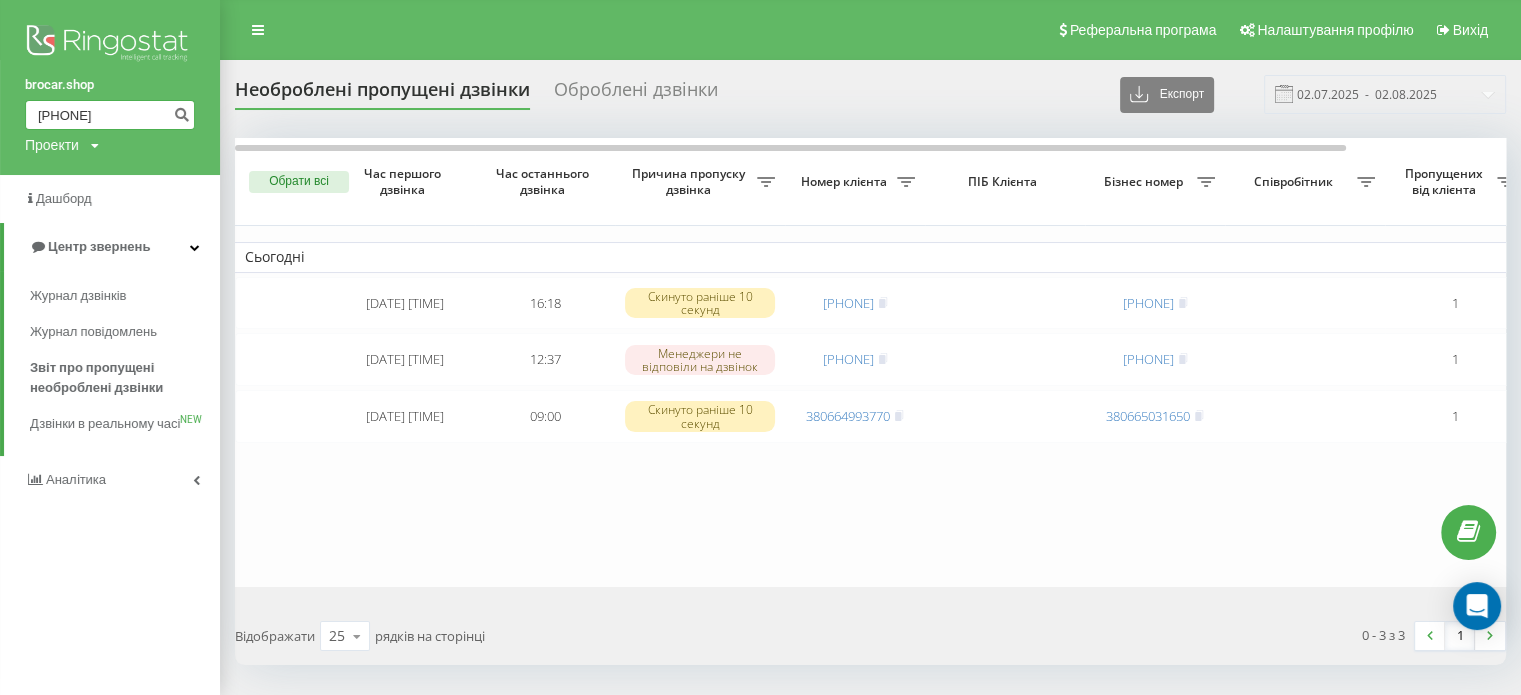 type on "0 96 077 5220" 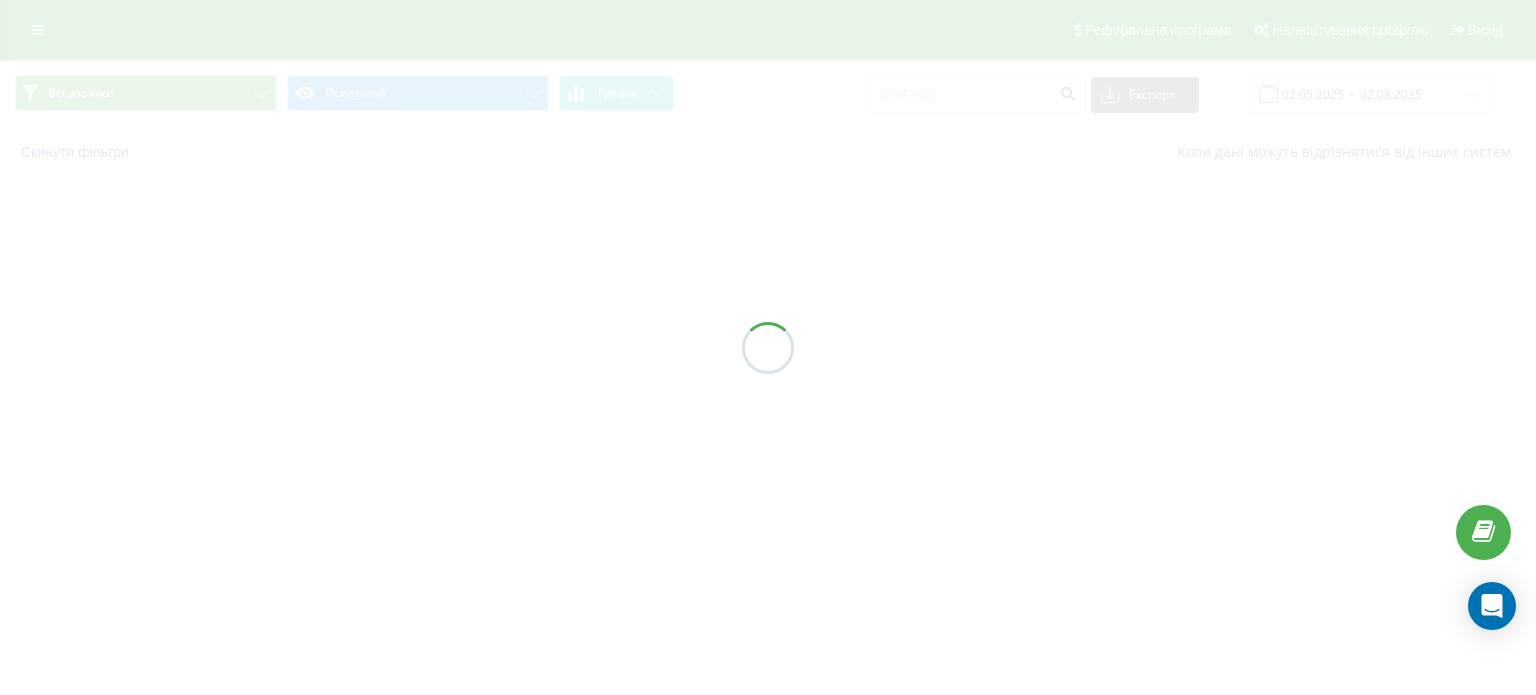 scroll, scrollTop: 0, scrollLeft: 0, axis: both 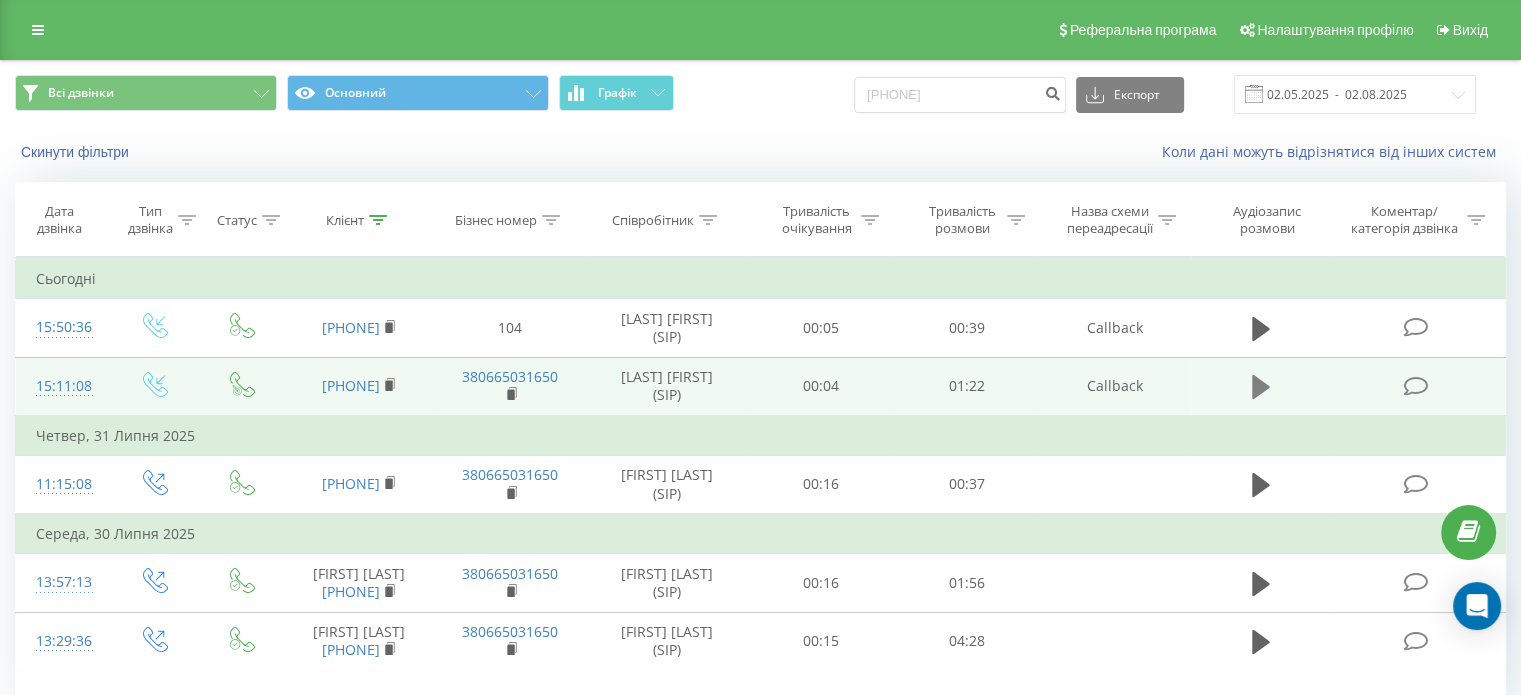 click 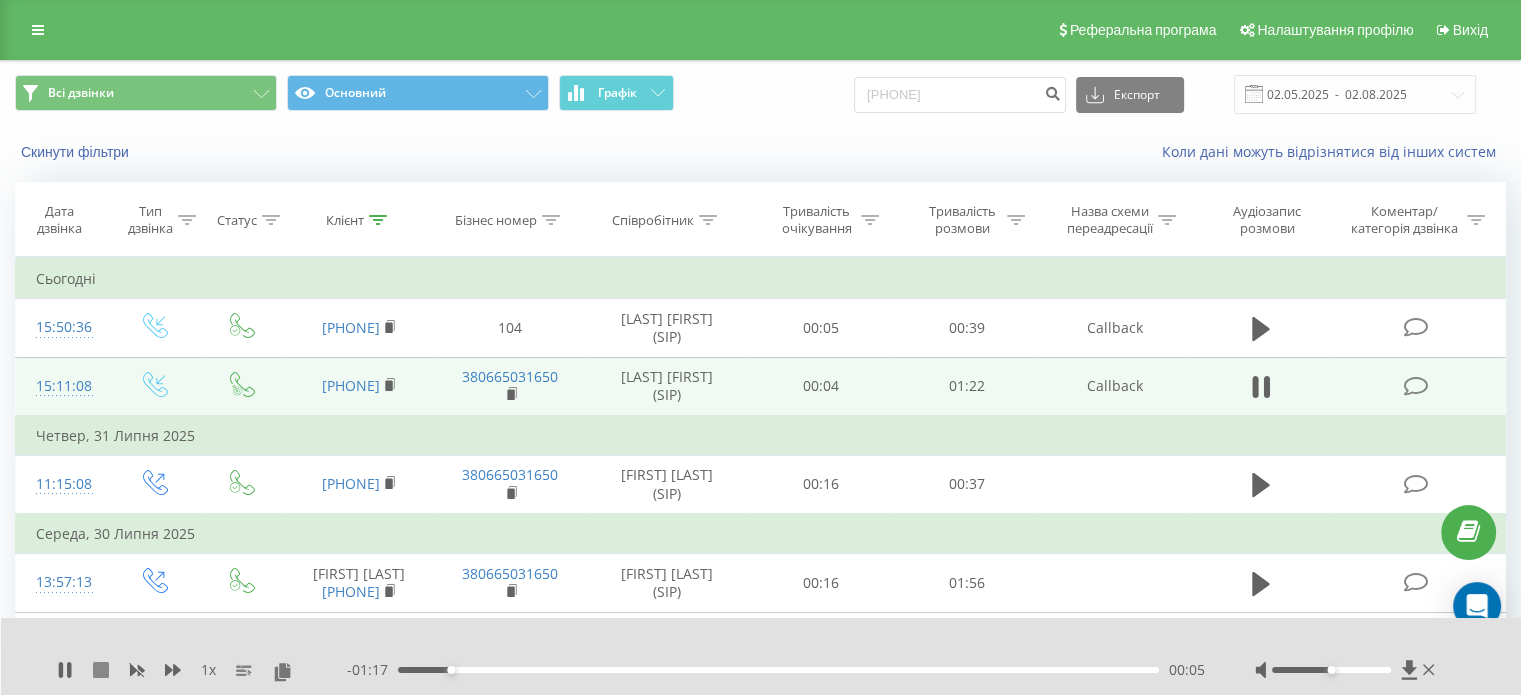 click 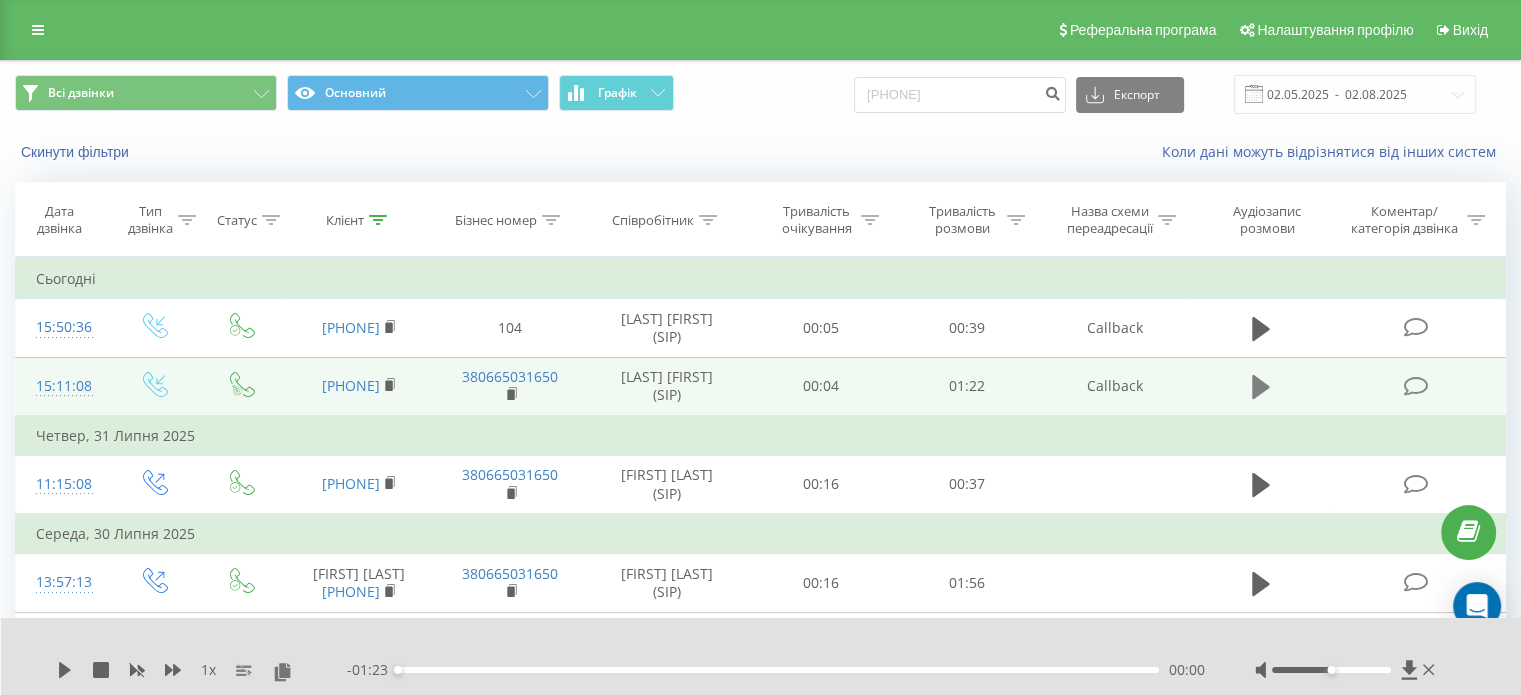 click 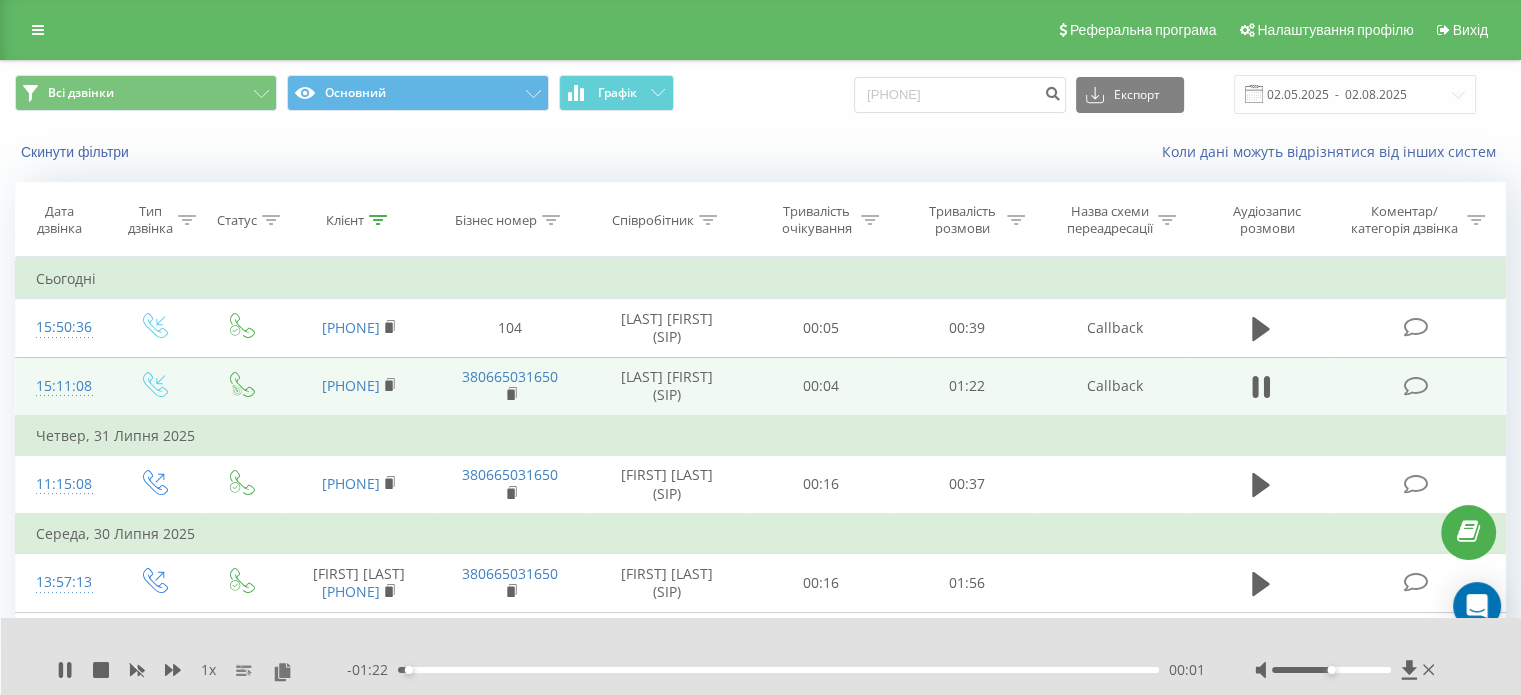 drag, startPoint x: 548, startPoint y: 661, endPoint x: 544, endPoint y: 671, distance: 10.770329 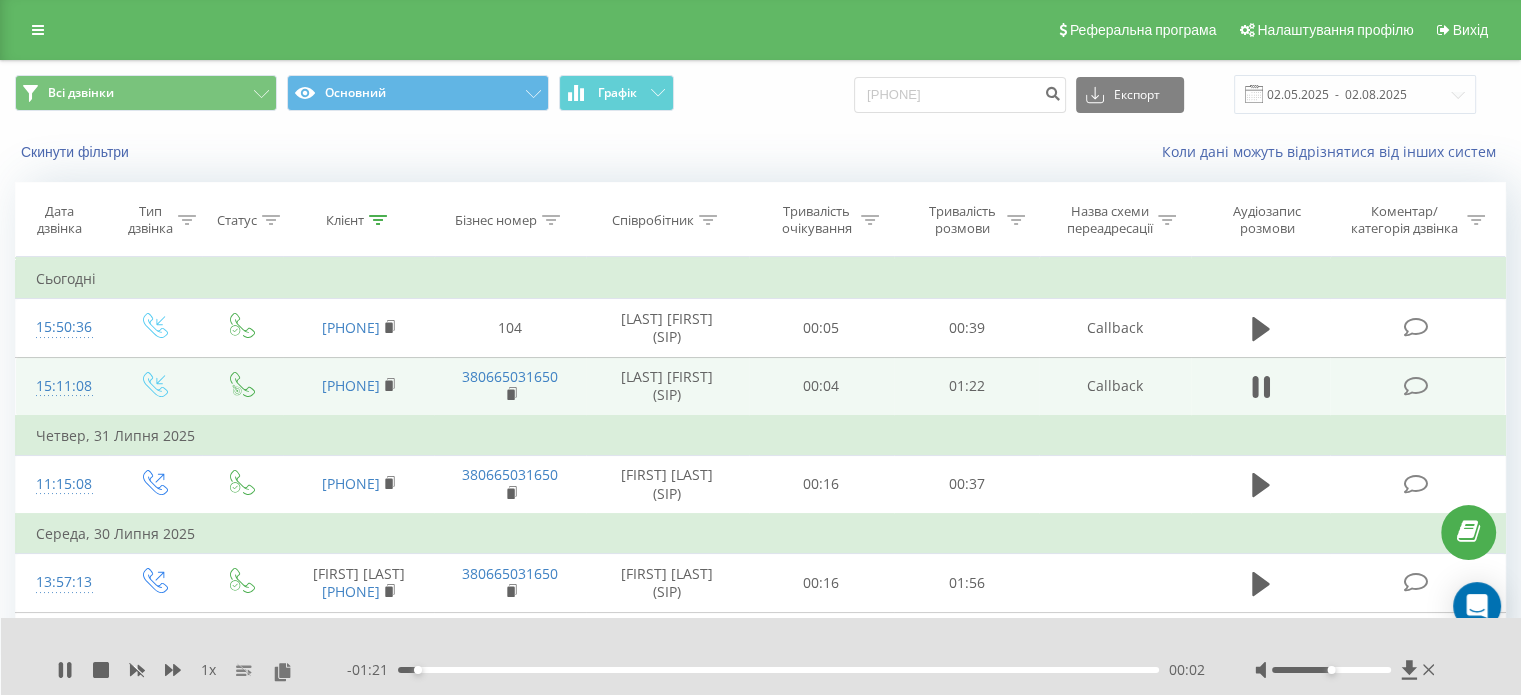 click on "- 01:21 00:02   00:02" at bounding box center (776, 670) 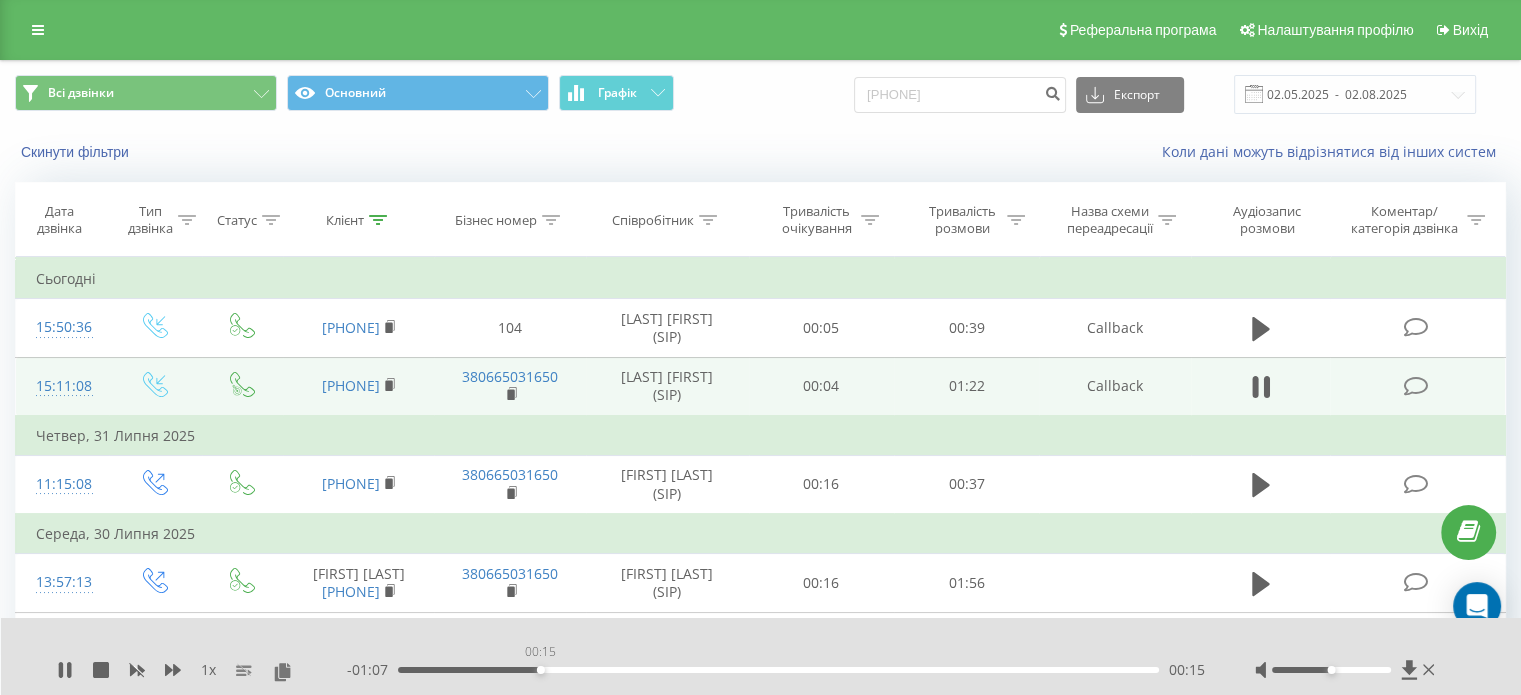 click on "00:15" at bounding box center (778, 670) 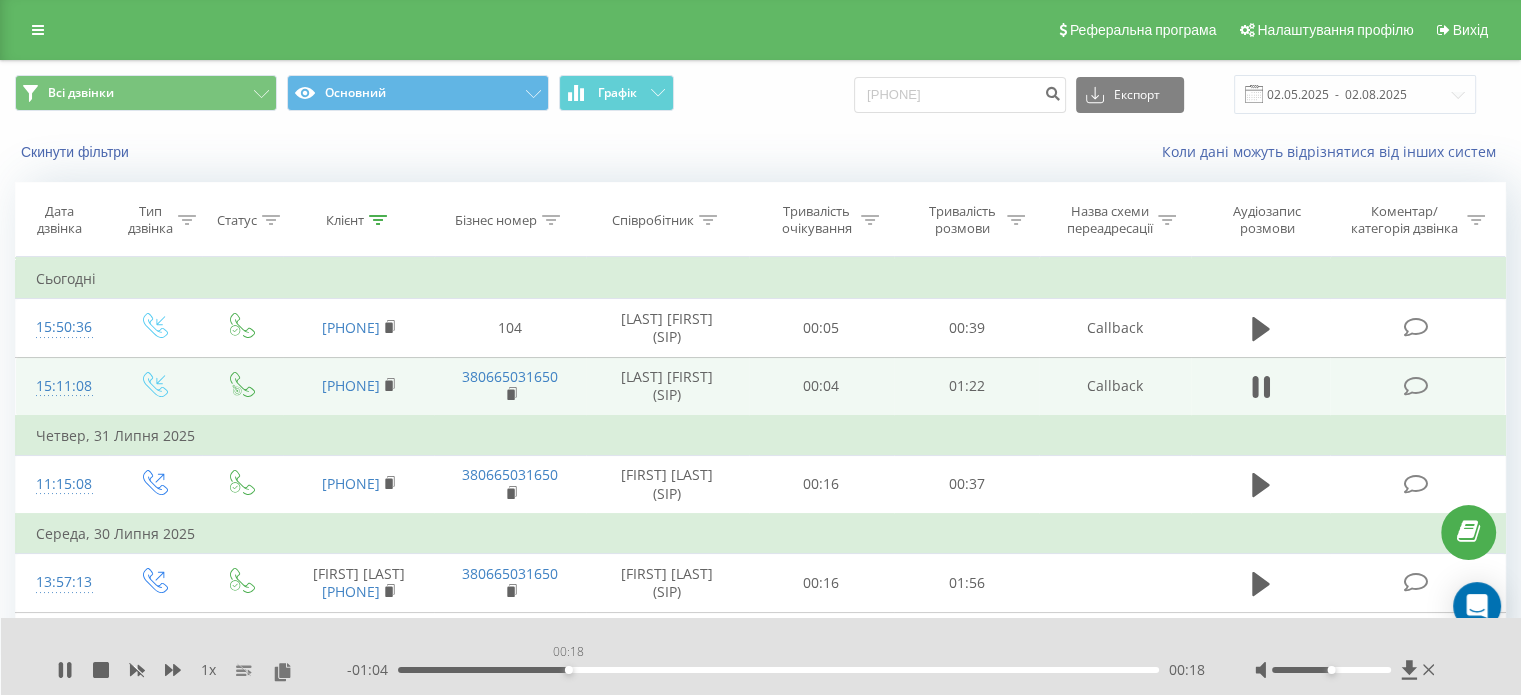 click on "00:18" at bounding box center [778, 670] 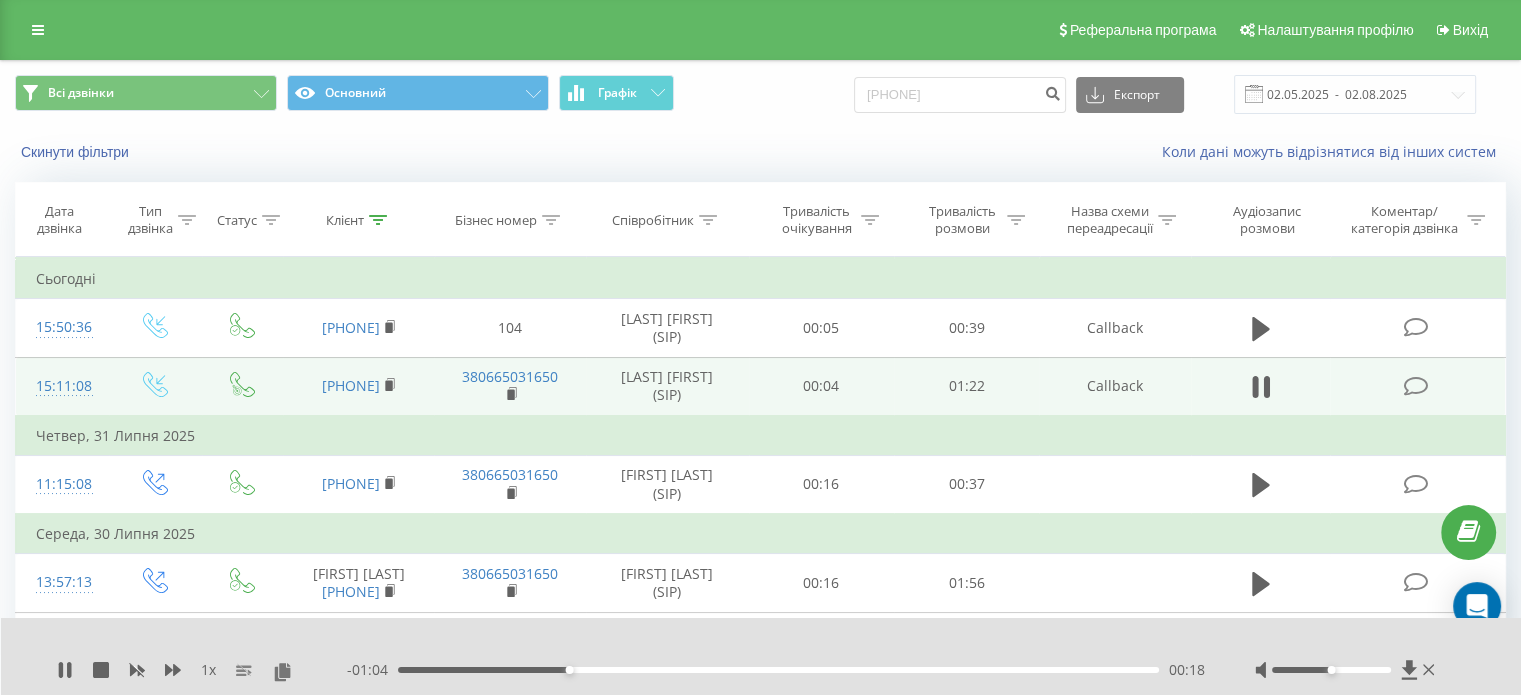 drag, startPoint x: 496, startPoint y: 670, endPoint x: 415, endPoint y: 657, distance: 82.036575 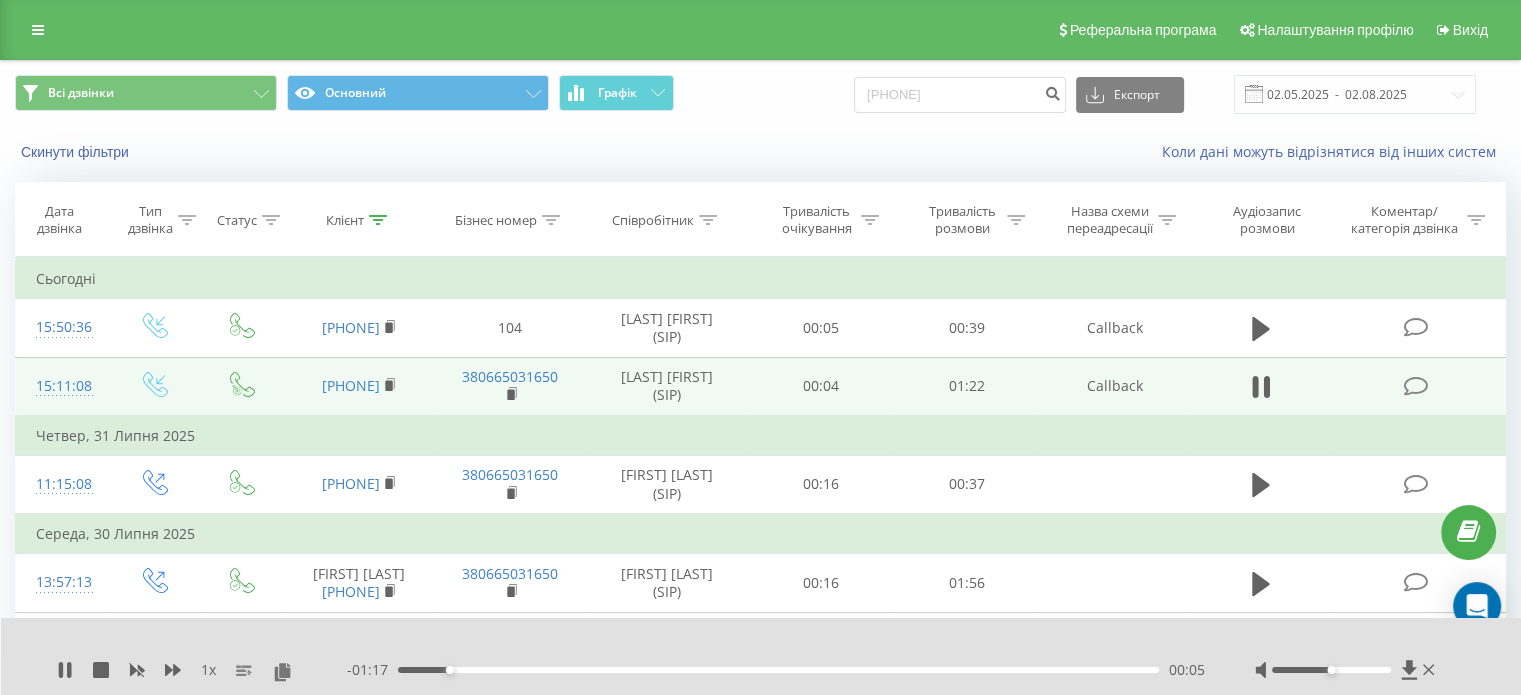 click on "1 x  - 01:17 00:05   00:05" at bounding box center (761, 656) 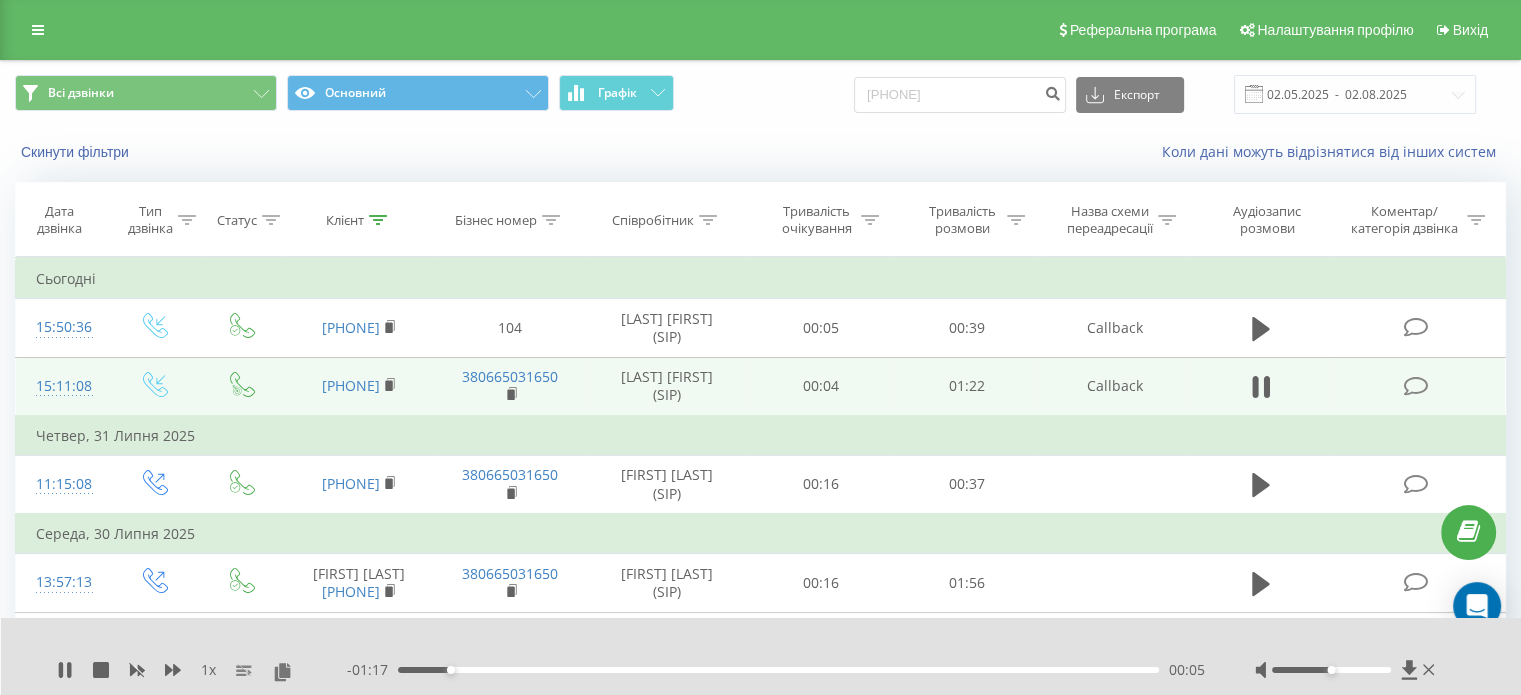 click on "- 01:17 00:05   00:05" at bounding box center (776, 670) 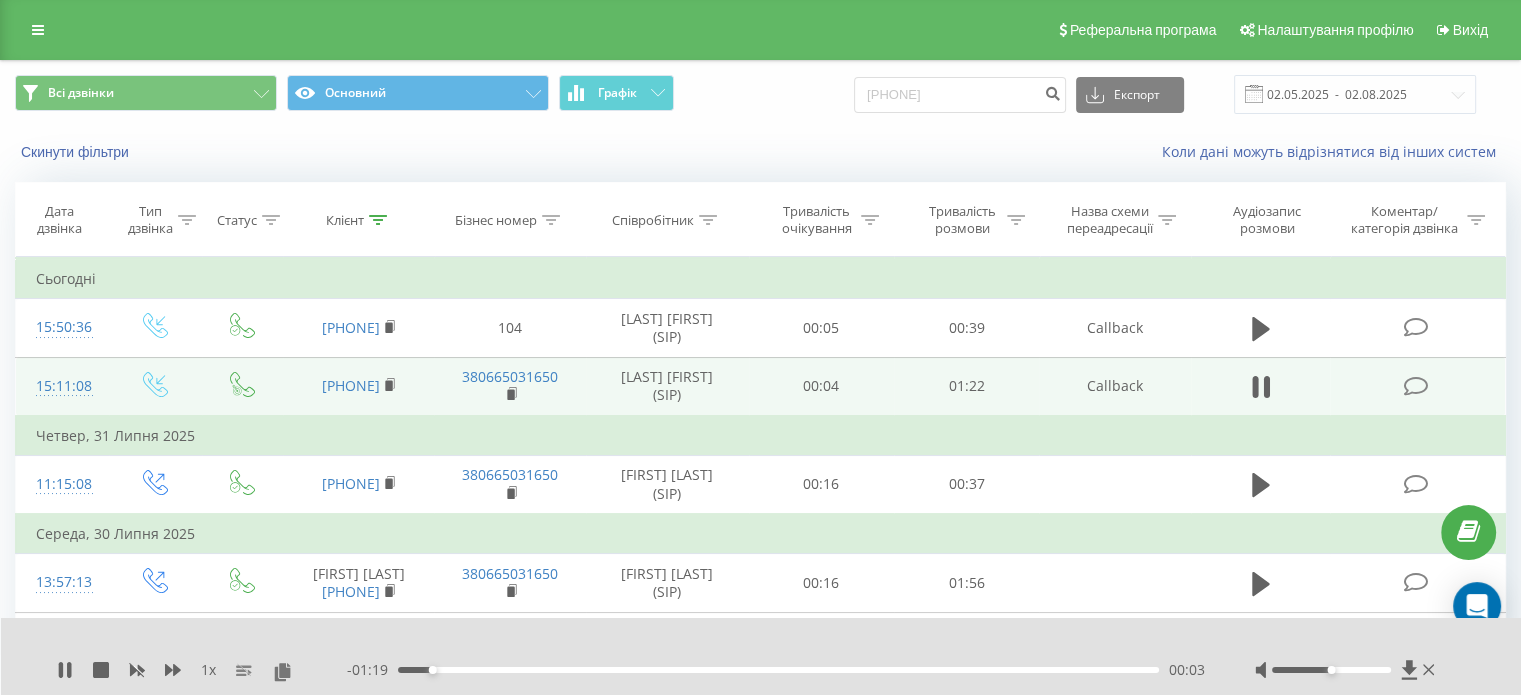 click at bounding box center (1347, 670) 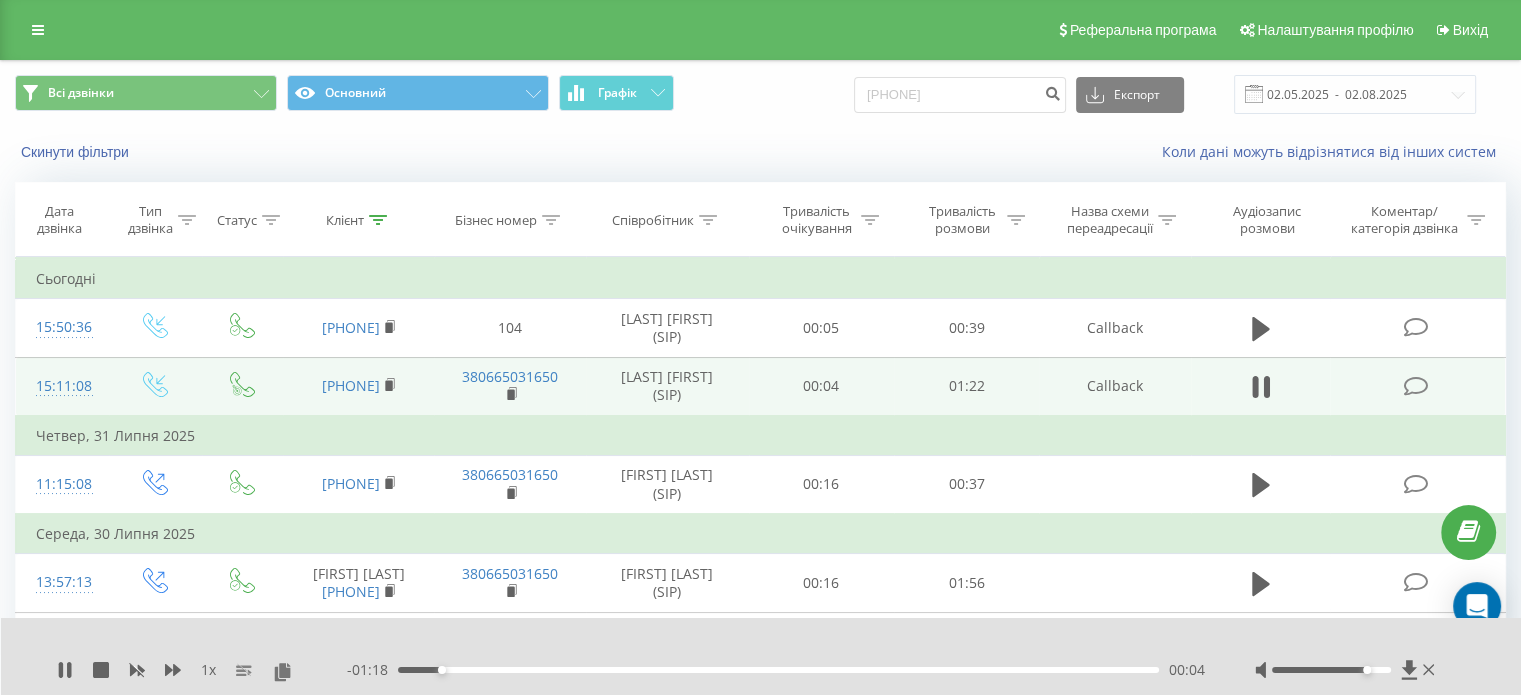 click at bounding box center (1331, 670) 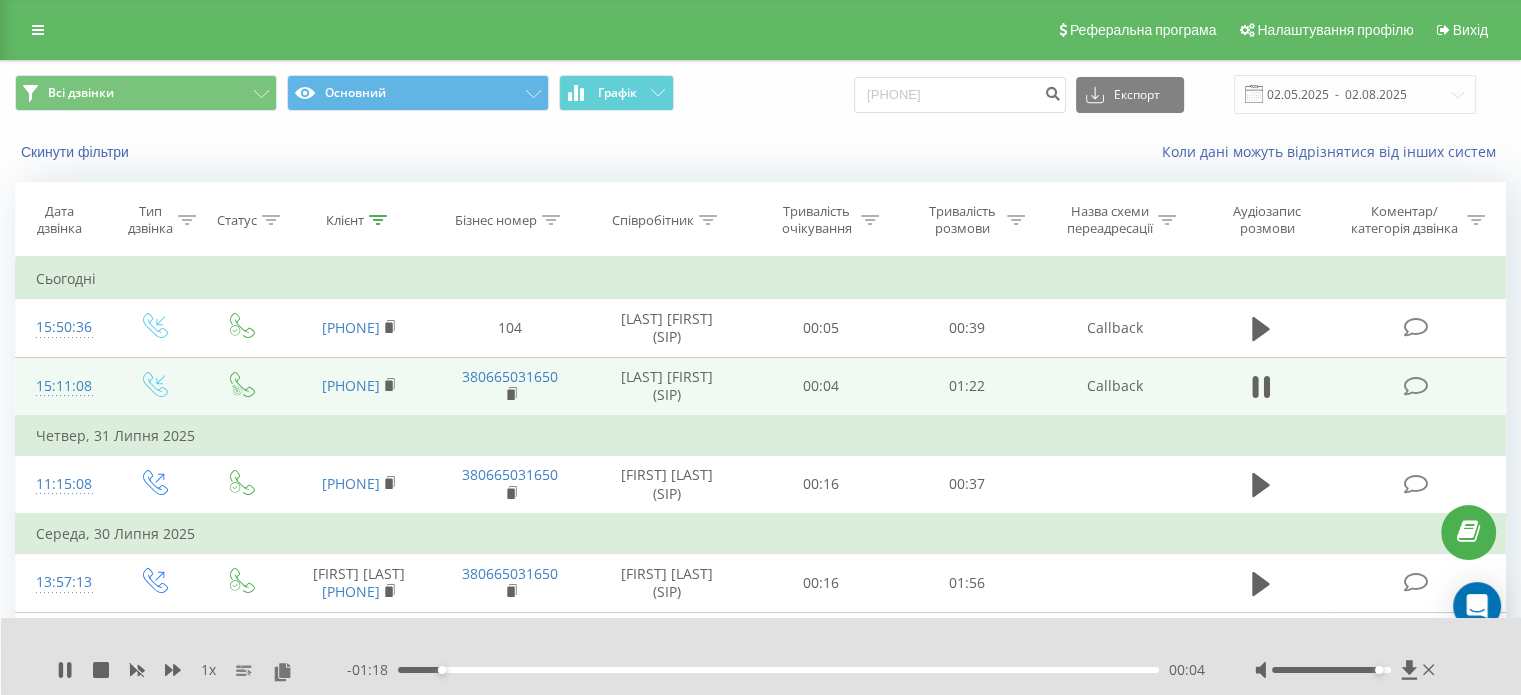 click at bounding box center (1331, 670) 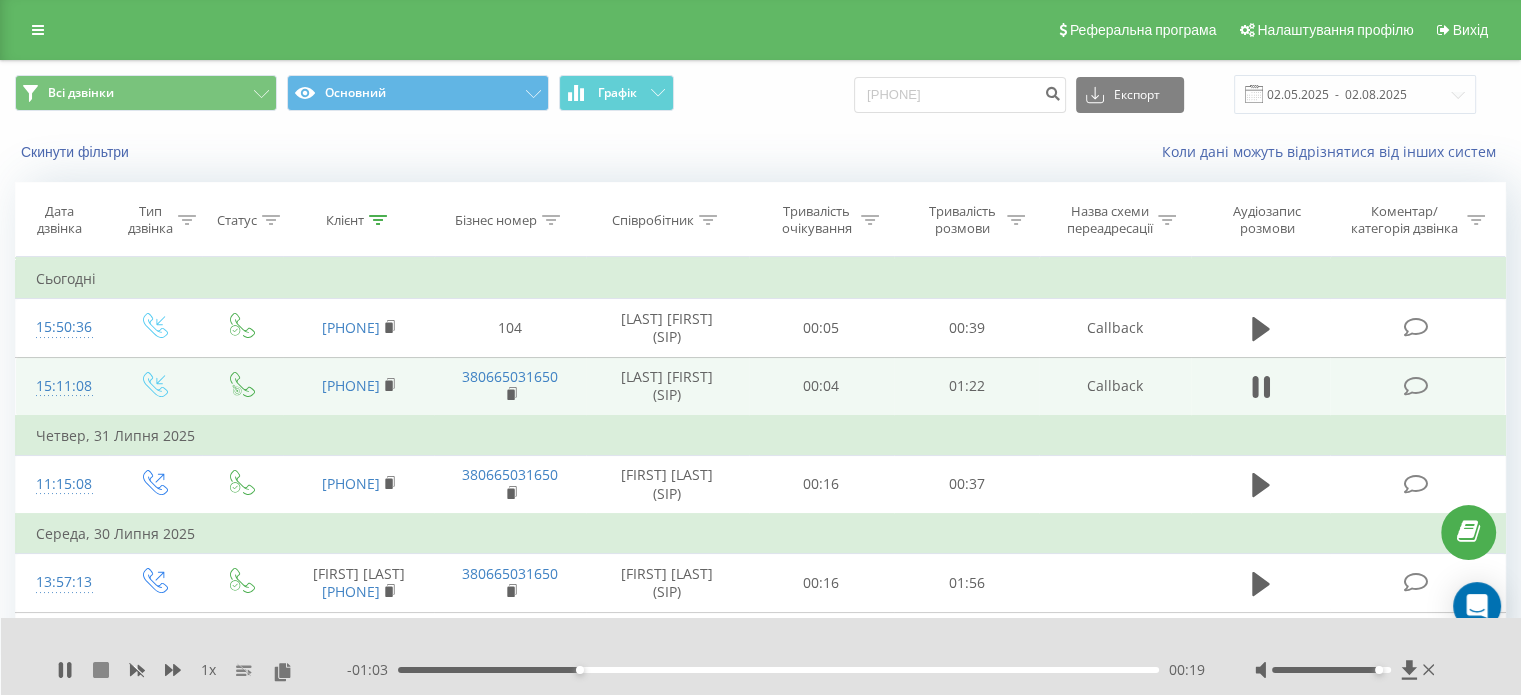 click 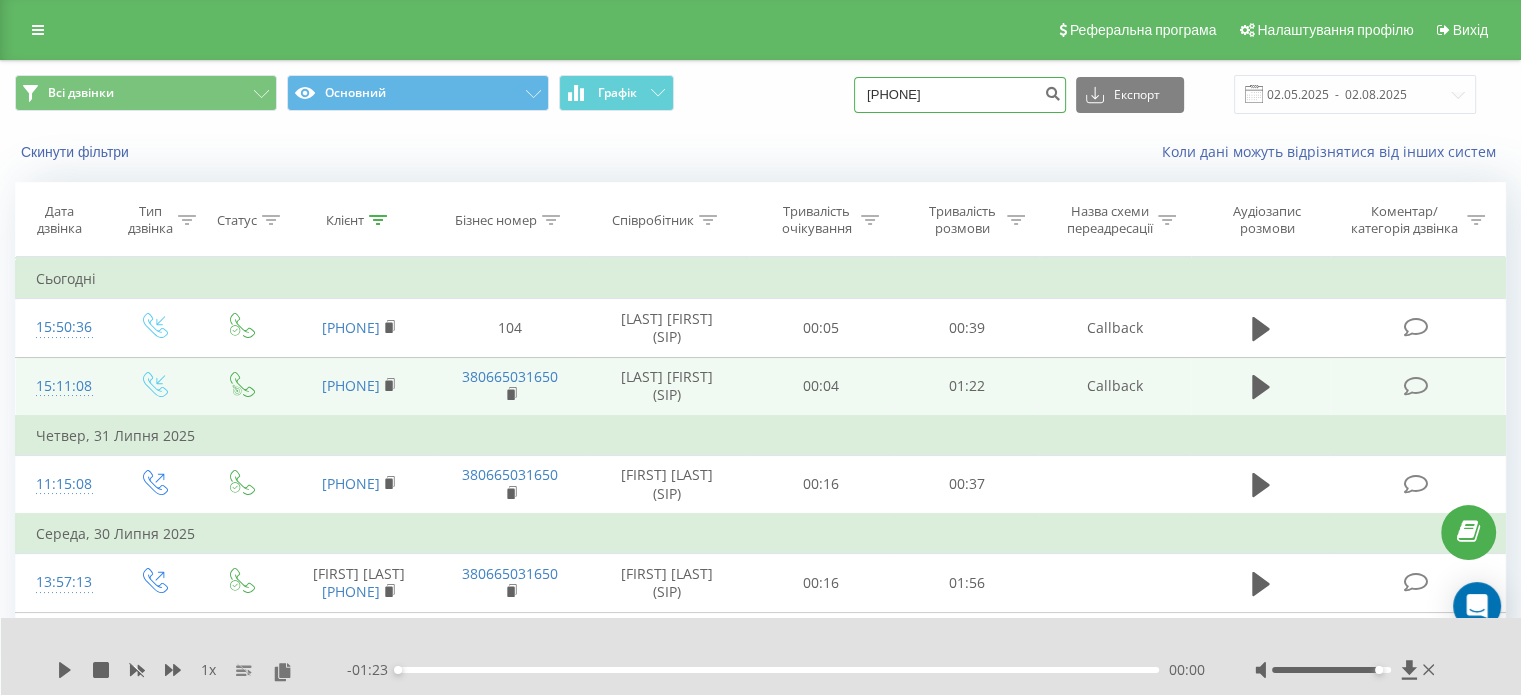 click on "[PHONE]" at bounding box center [960, 95] 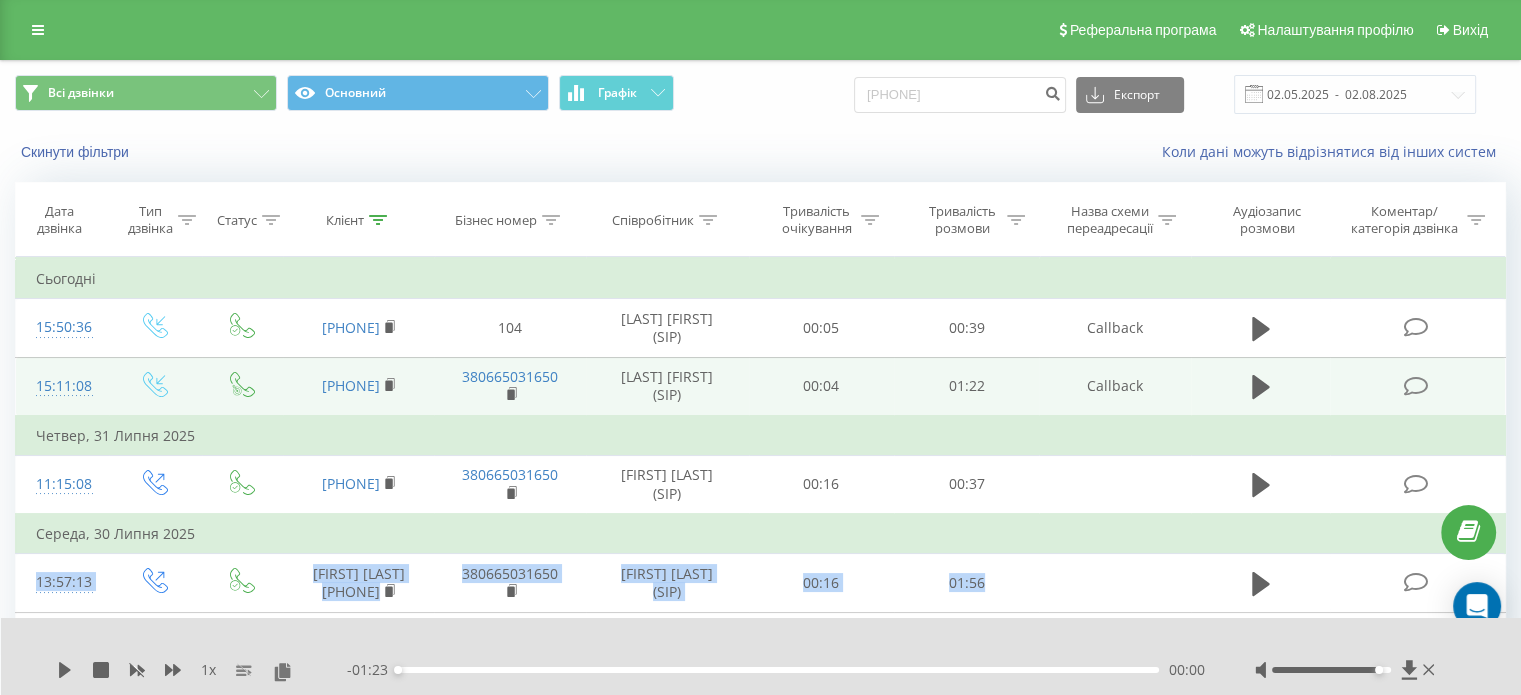 drag, startPoint x: 1193, startPoint y: 555, endPoint x: 1184, endPoint y: 536, distance: 21.023796 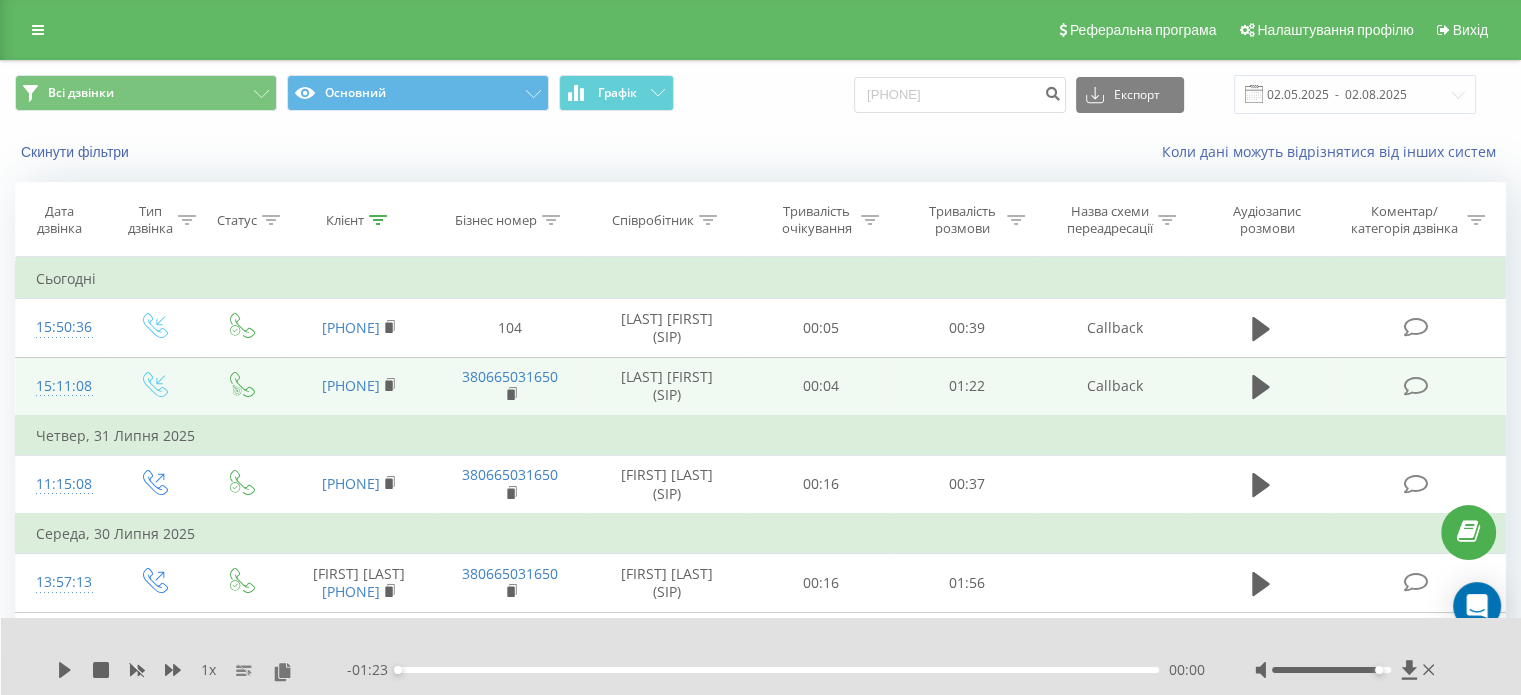 click on "Всі дзвінки Основний Графік [PHONE] Експорт .csv .xls .xlsx 02.05.2025 - 02.08.2025" at bounding box center [760, 94] 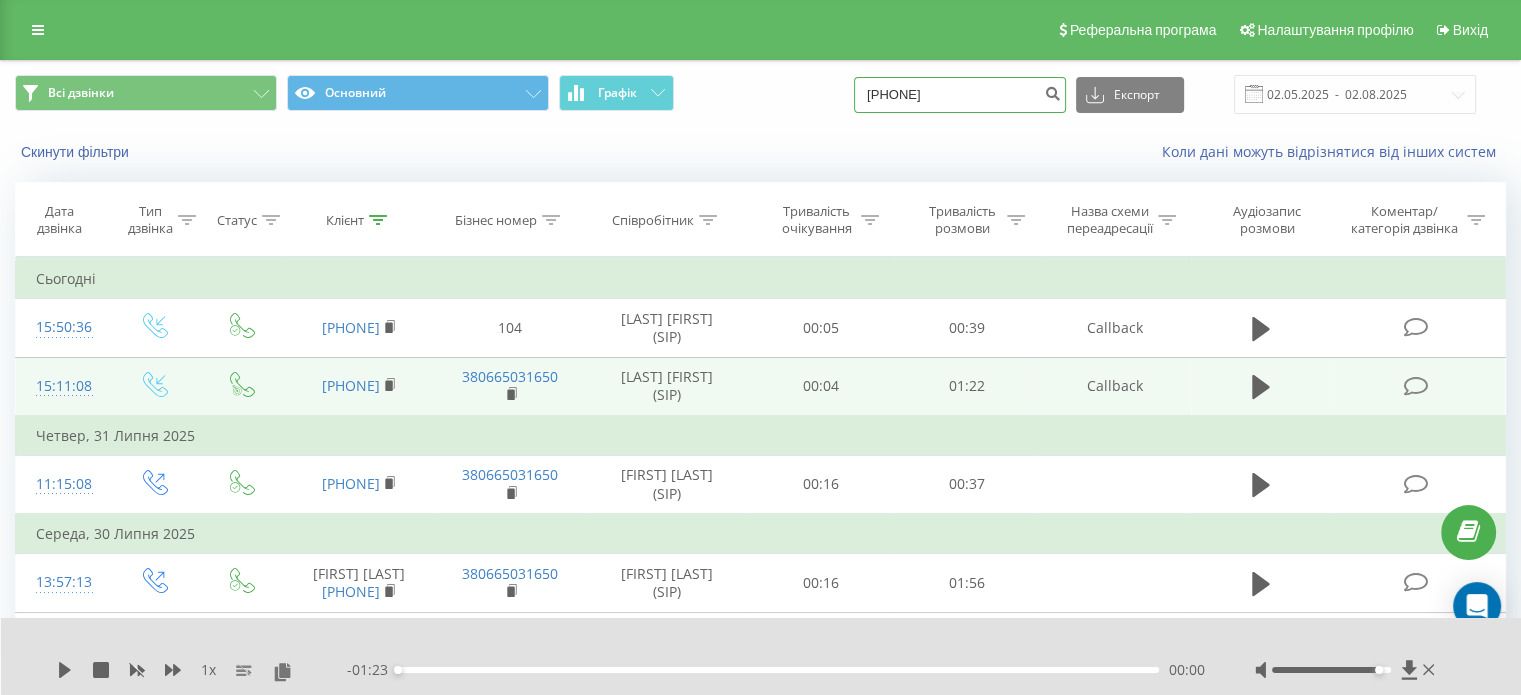 click on "[PHONE]" at bounding box center [960, 95] 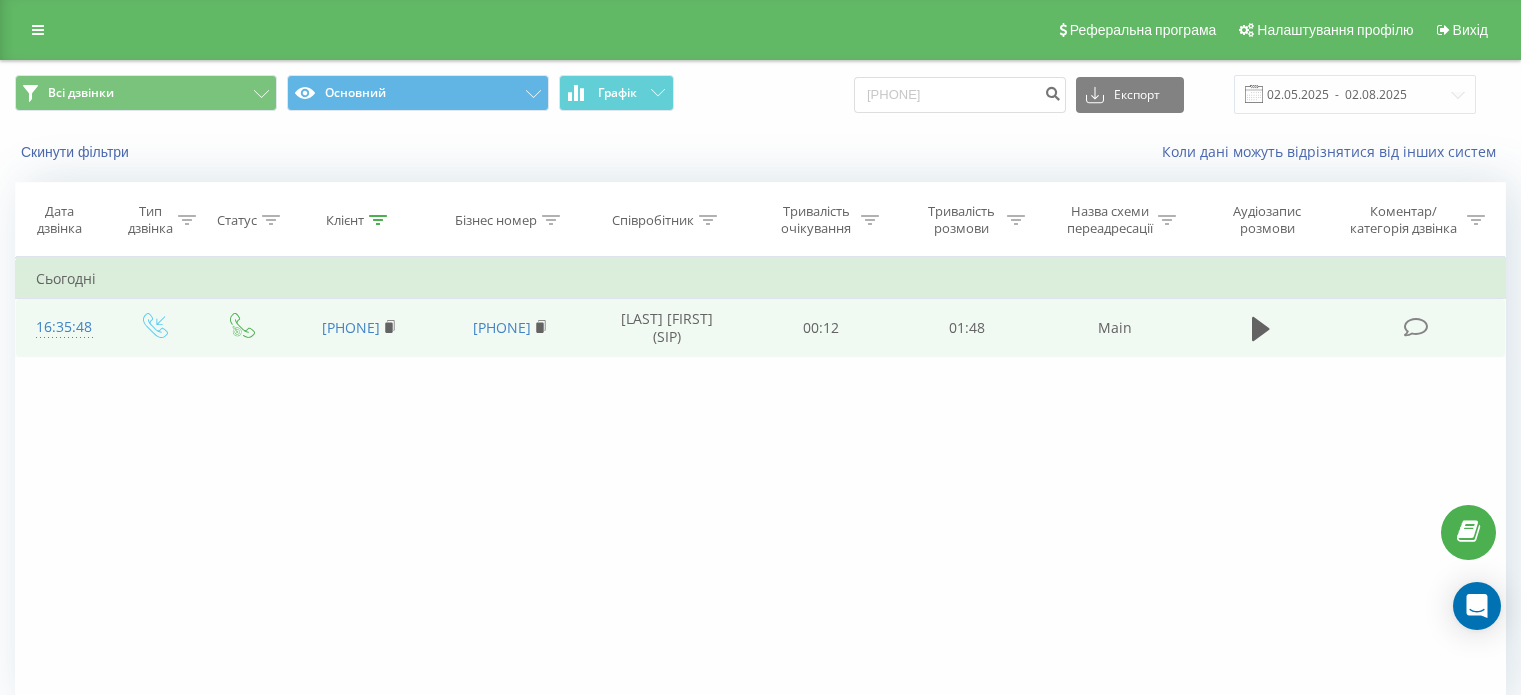 scroll, scrollTop: 0, scrollLeft: 0, axis: both 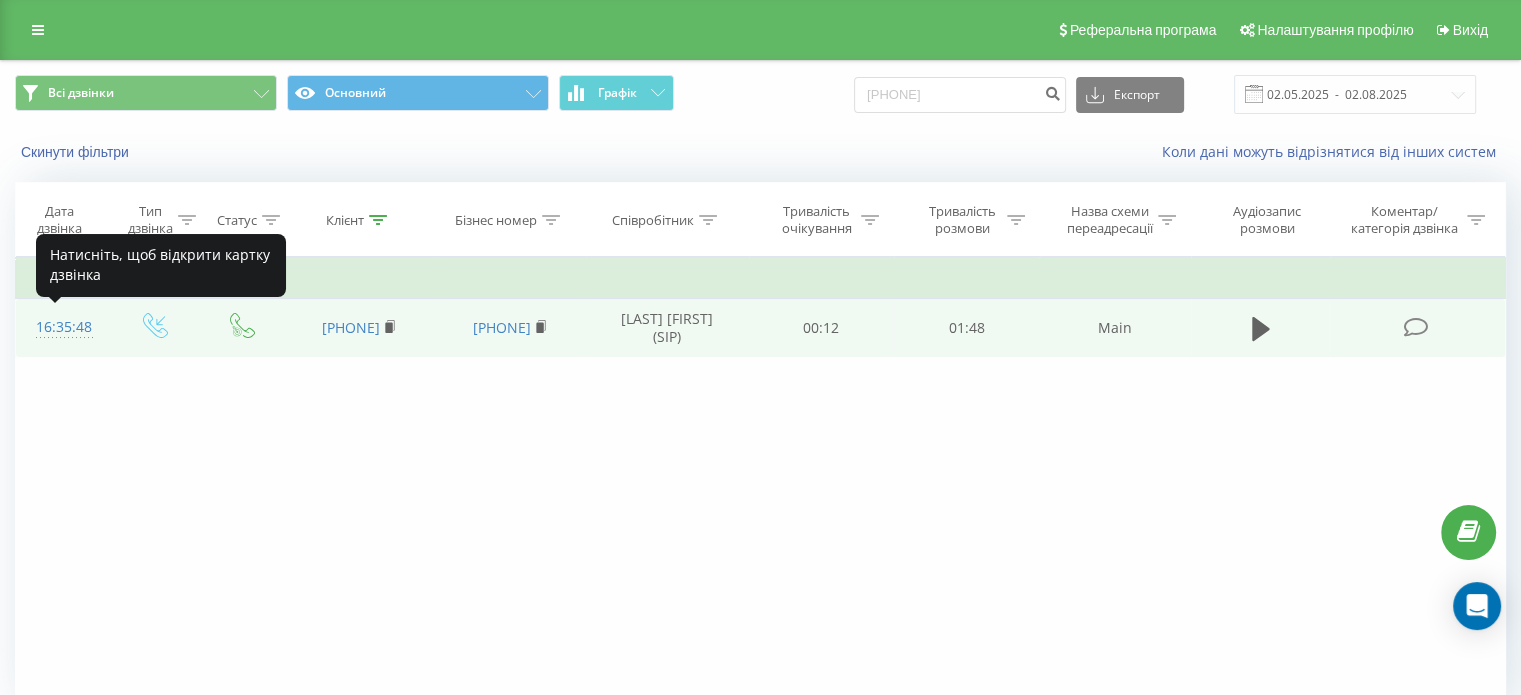 click on "16:35:48" at bounding box center [62, 327] 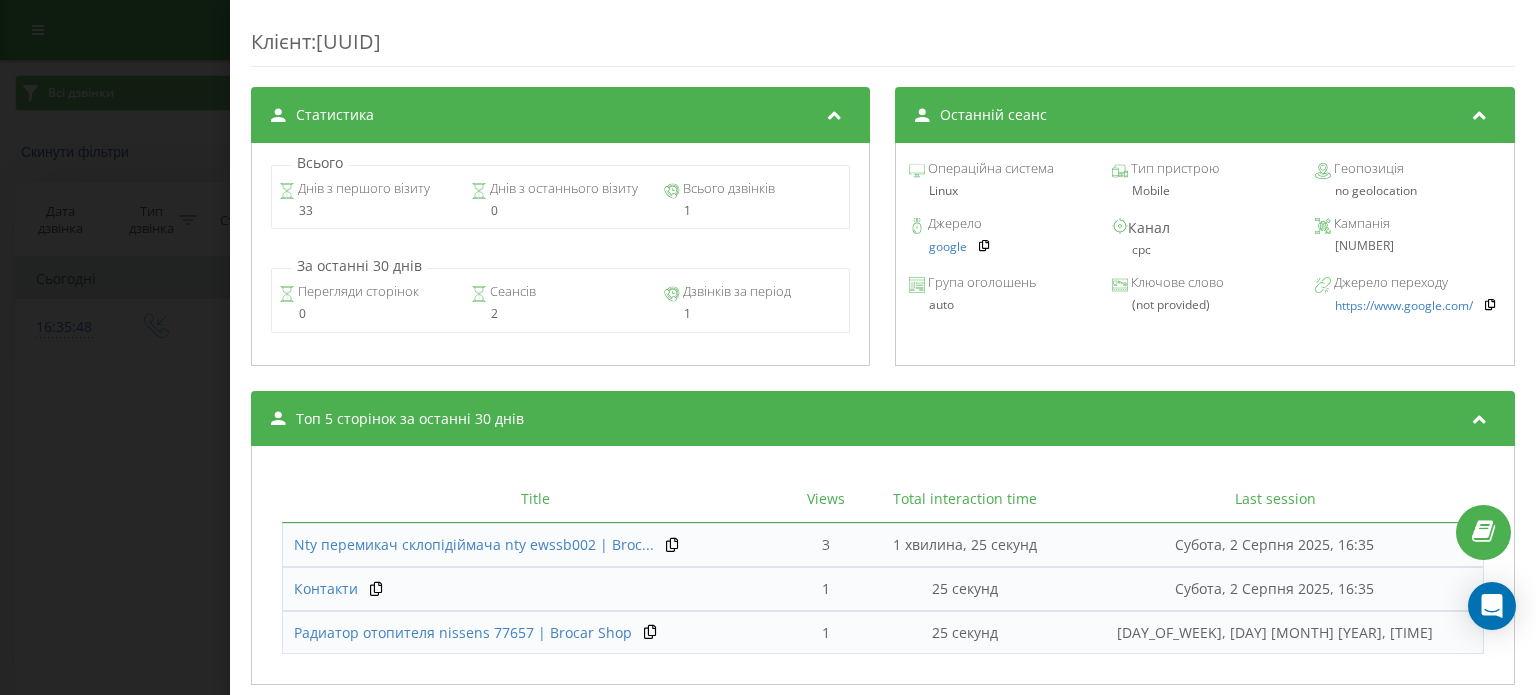 scroll, scrollTop: 913, scrollLeft: 0, axis: vertical 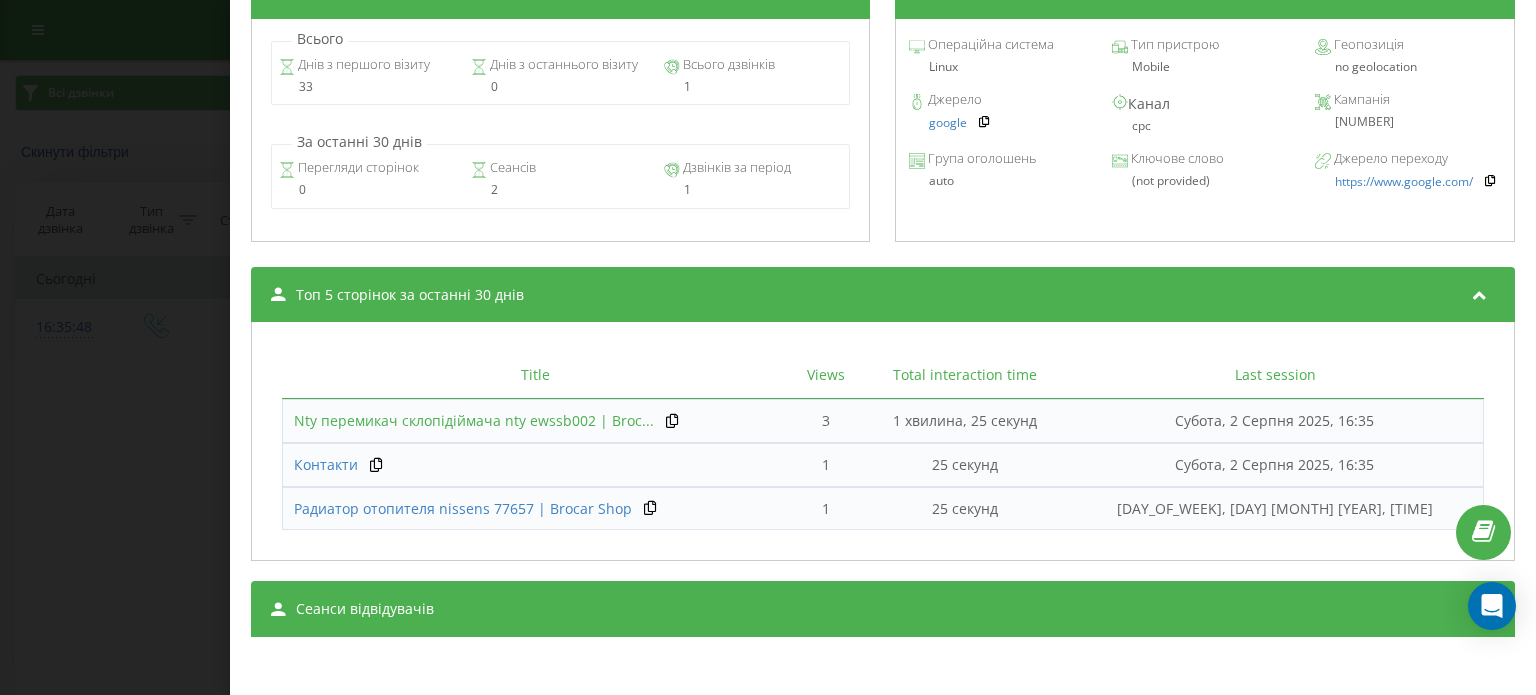 click on "Nty перемикач склопідіймача nty ewssb002 | Broc..." at bounding box center [474, 420] 